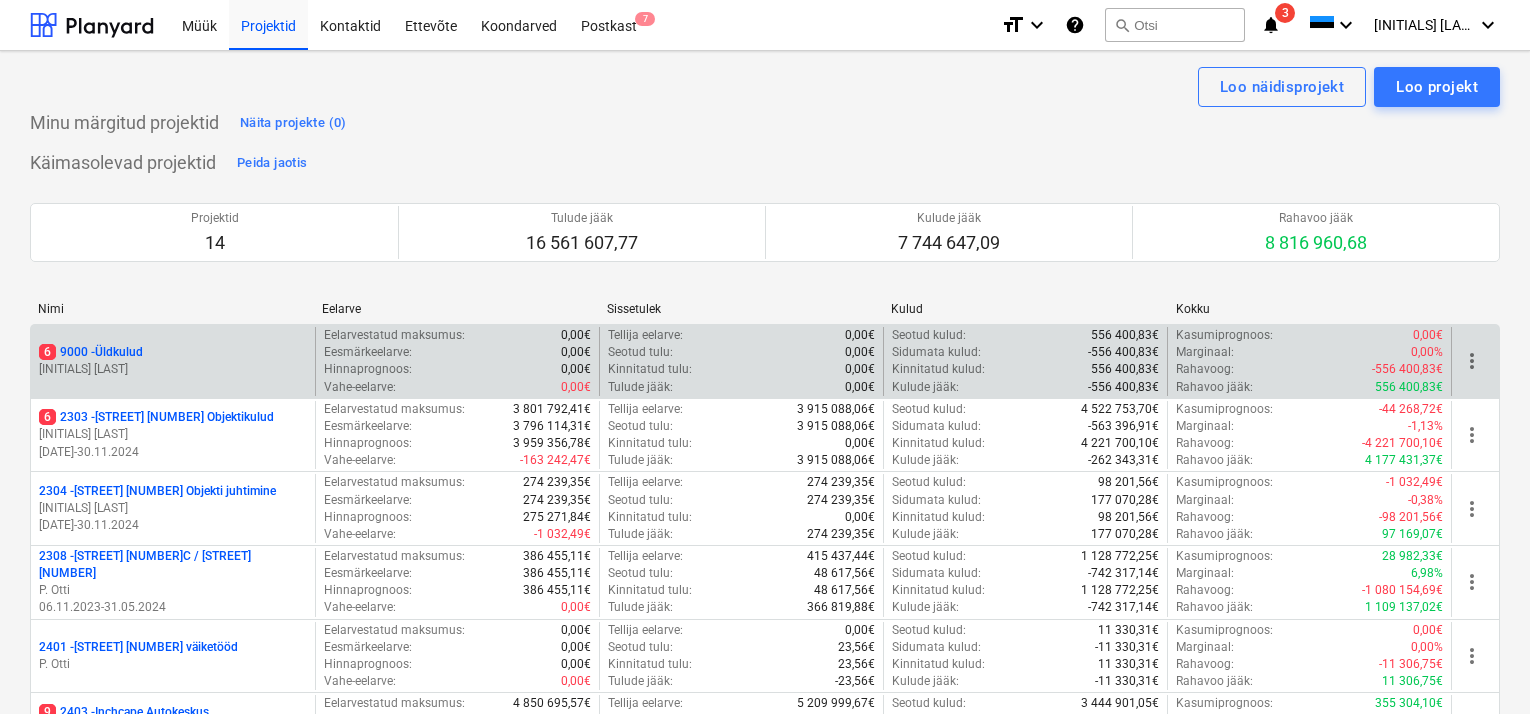 scroll, scrollTop: 0, scrollLeft: 0, axis: both 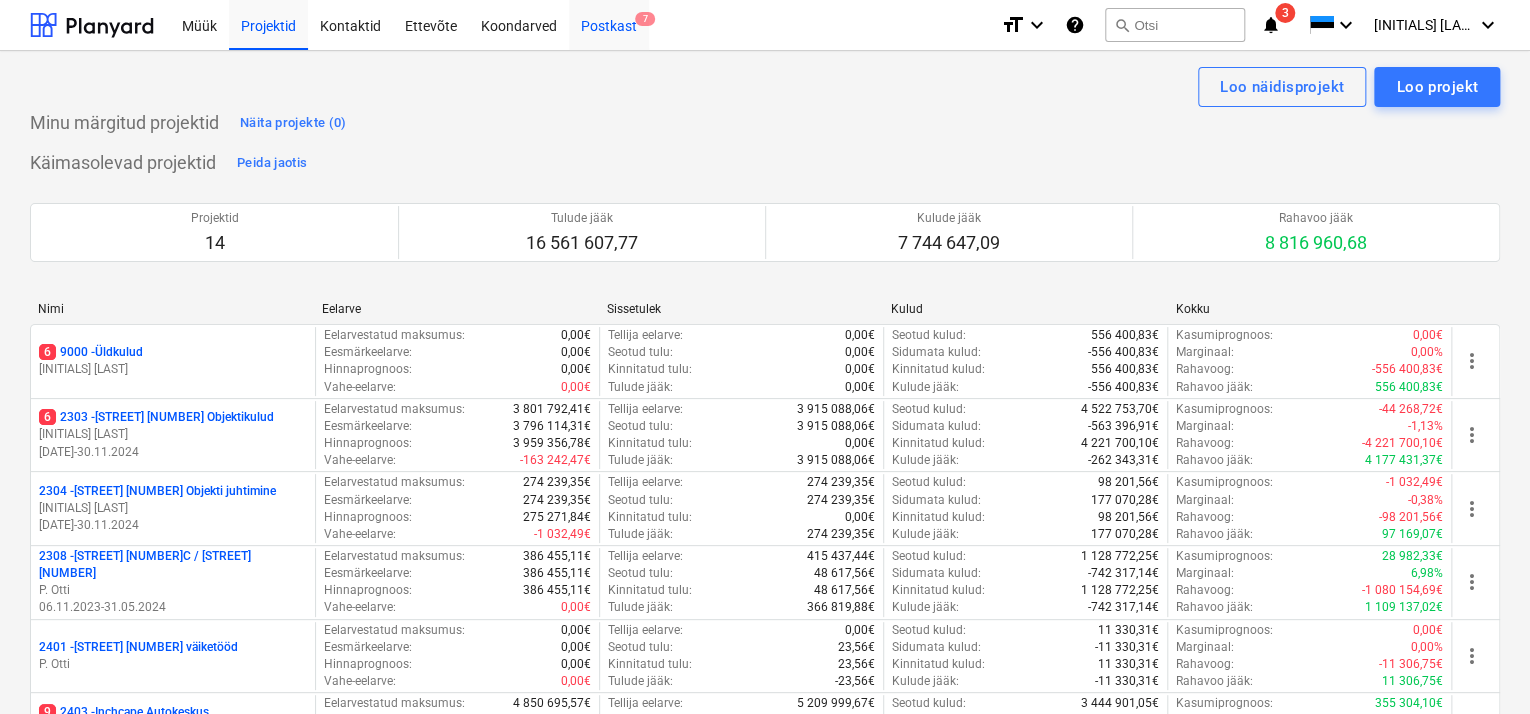 click on "7" at bounding box center (645, 19) 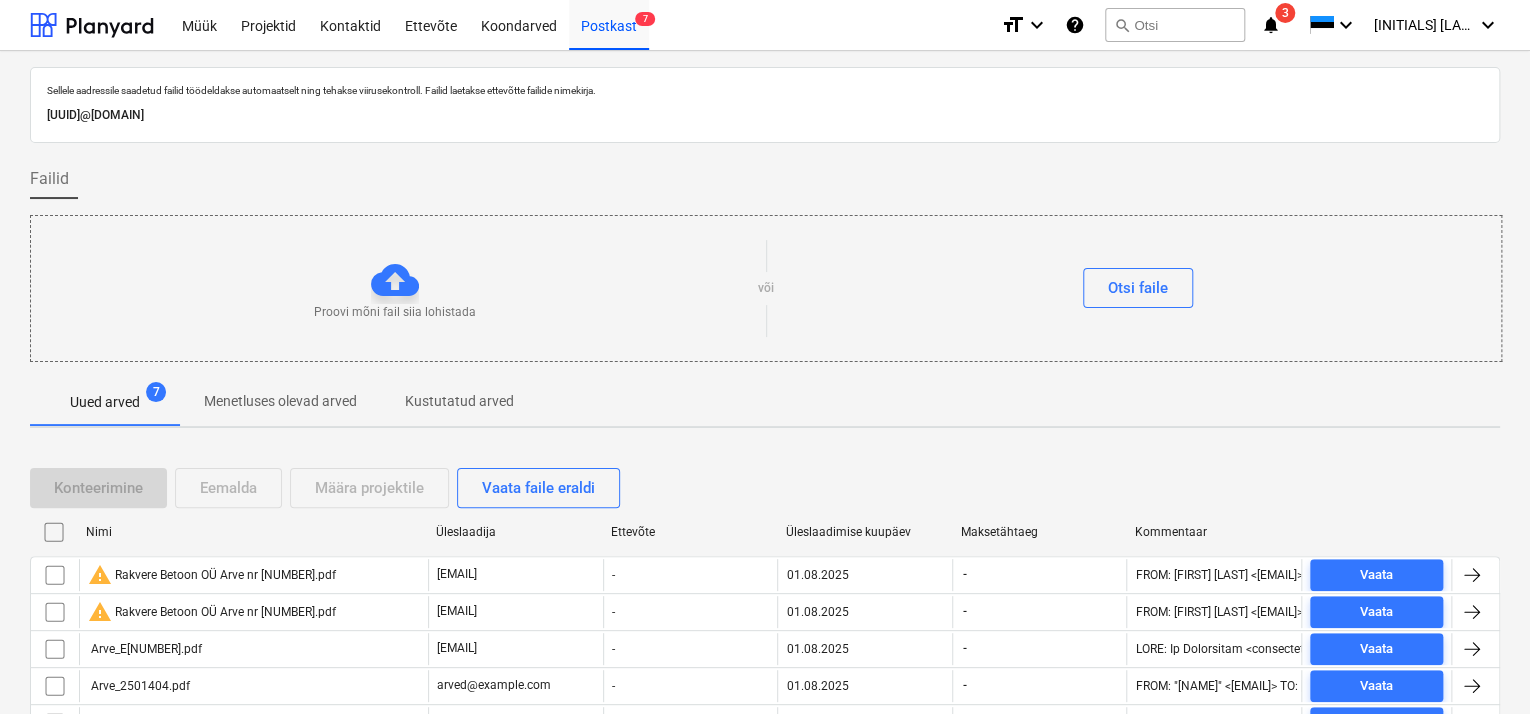 scroll, scrollTop: 171, scrollLeft: 0, axis: vertical 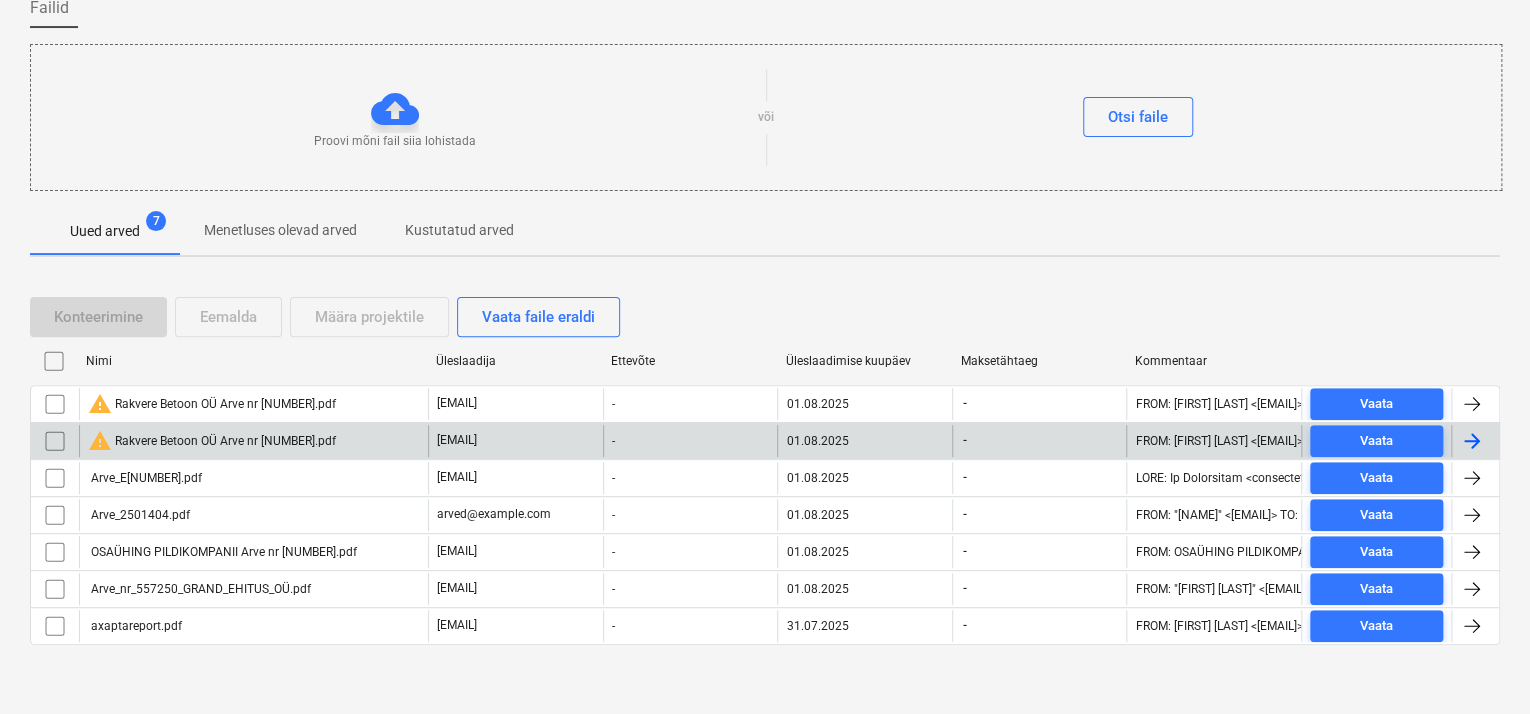 click at bounding box center (55, 441) 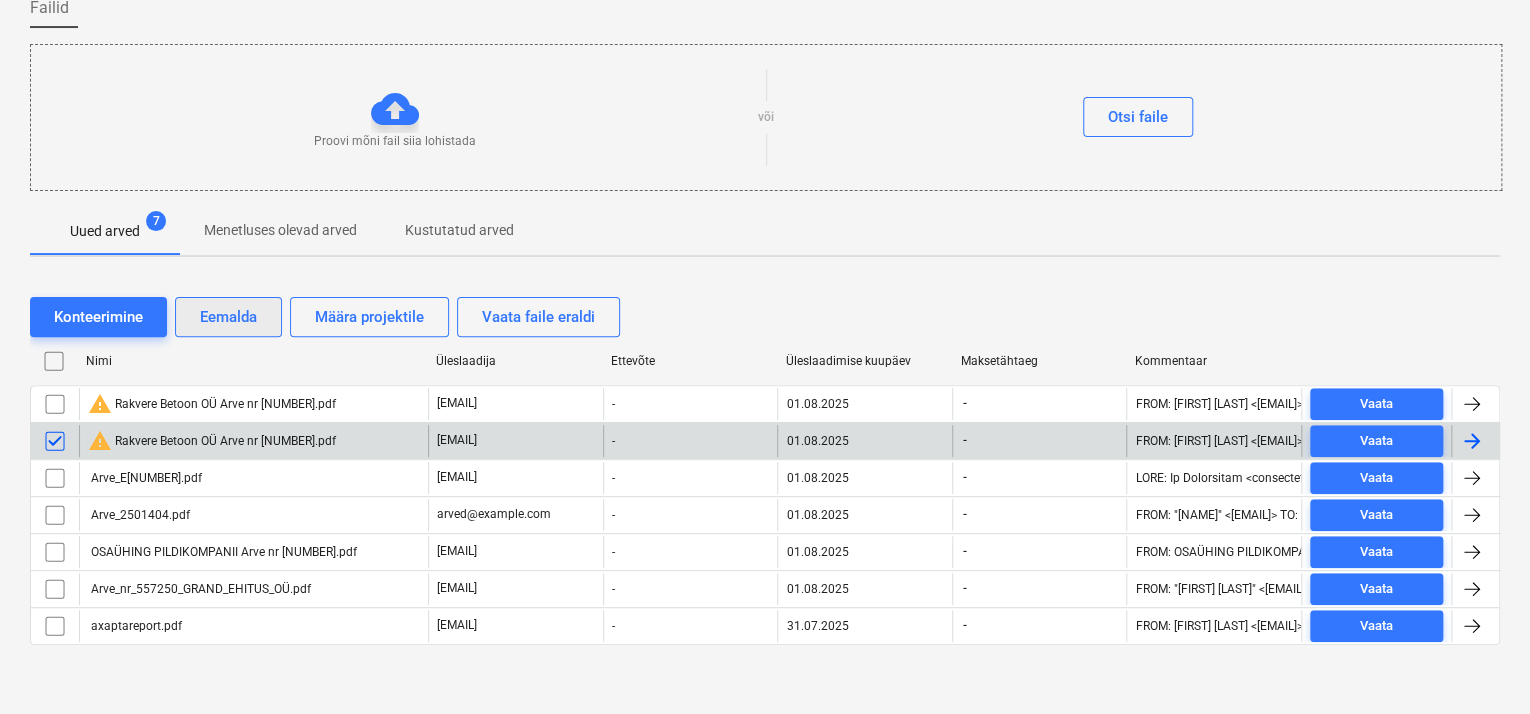 click on "Eemalda" at bounding box center (228, 317) 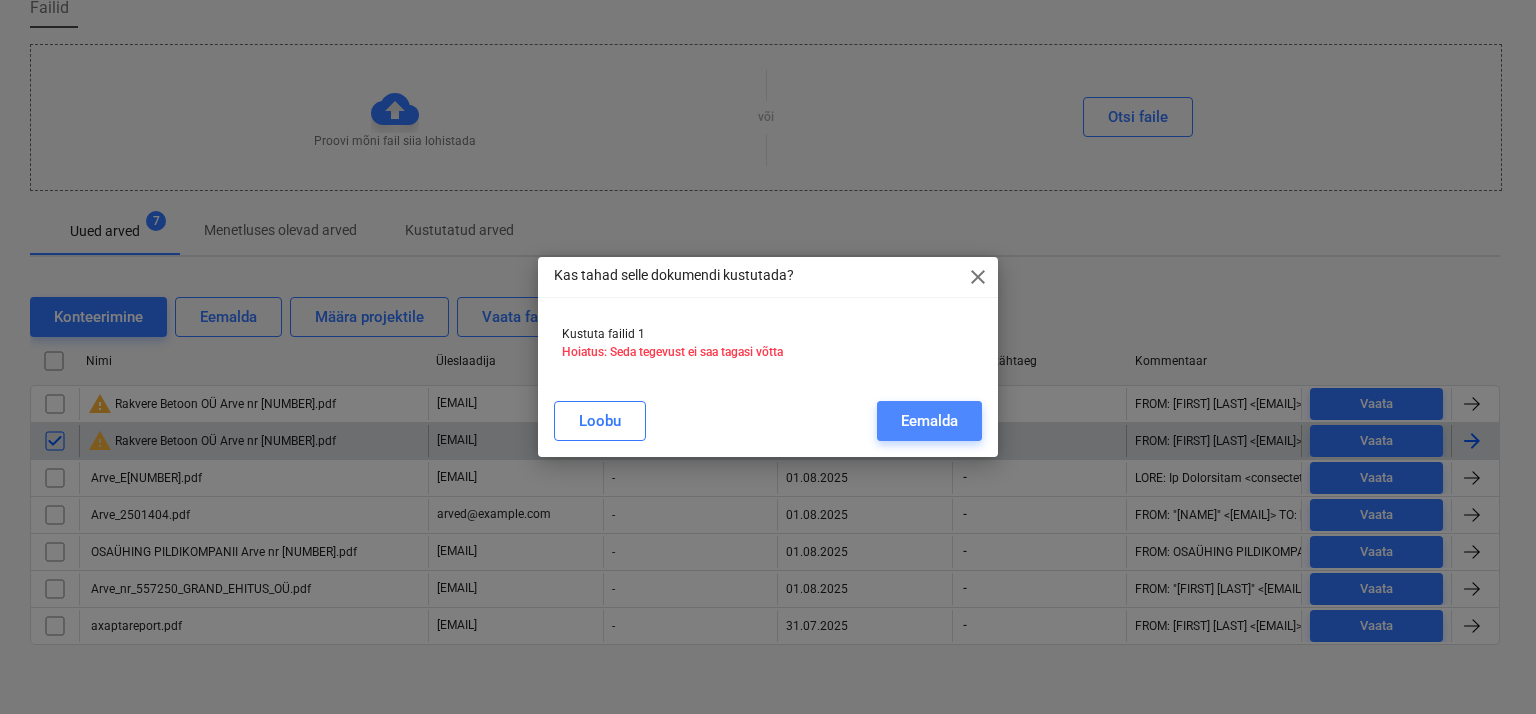click on "Eemalda" at bounding box center (929, 421) 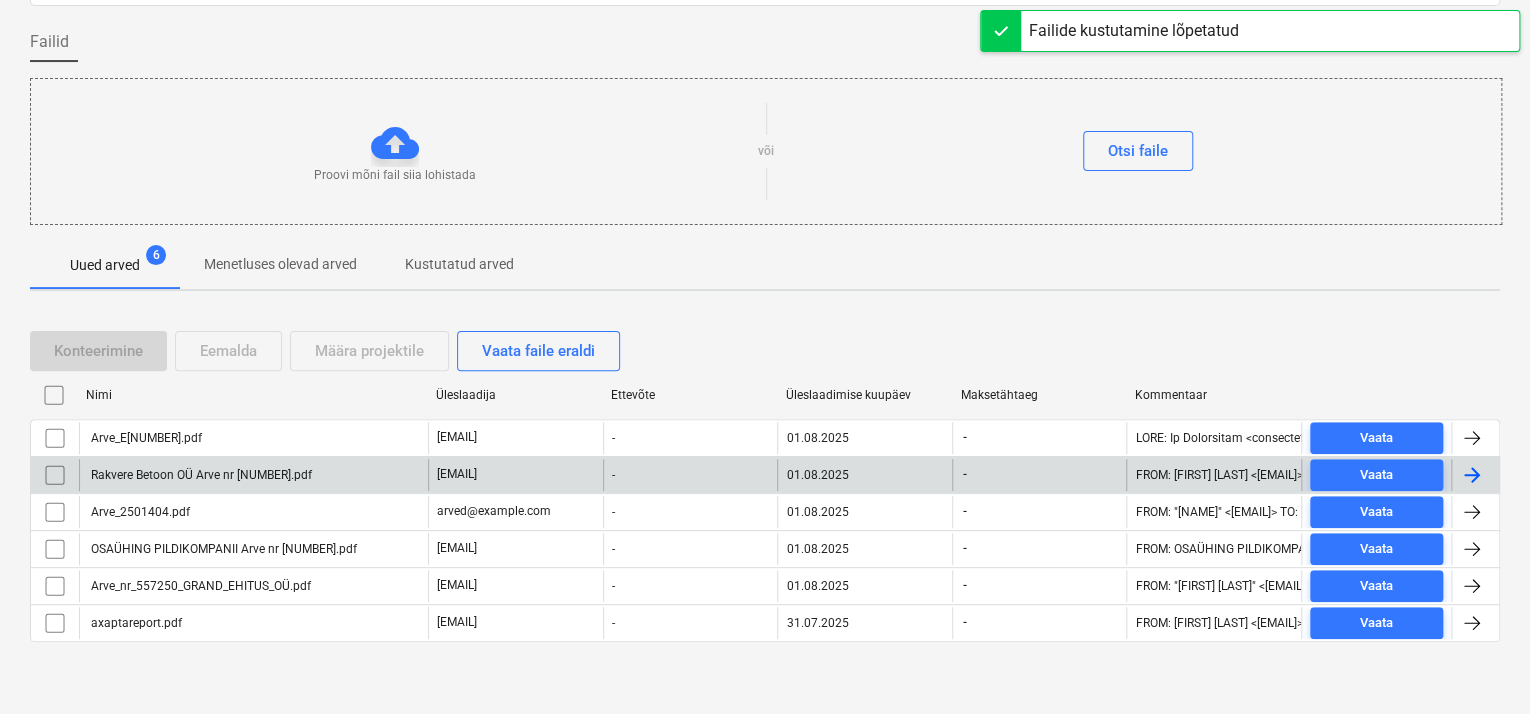 scroll, scrollTop: 134, scrollLeft: 0, axis: vertical 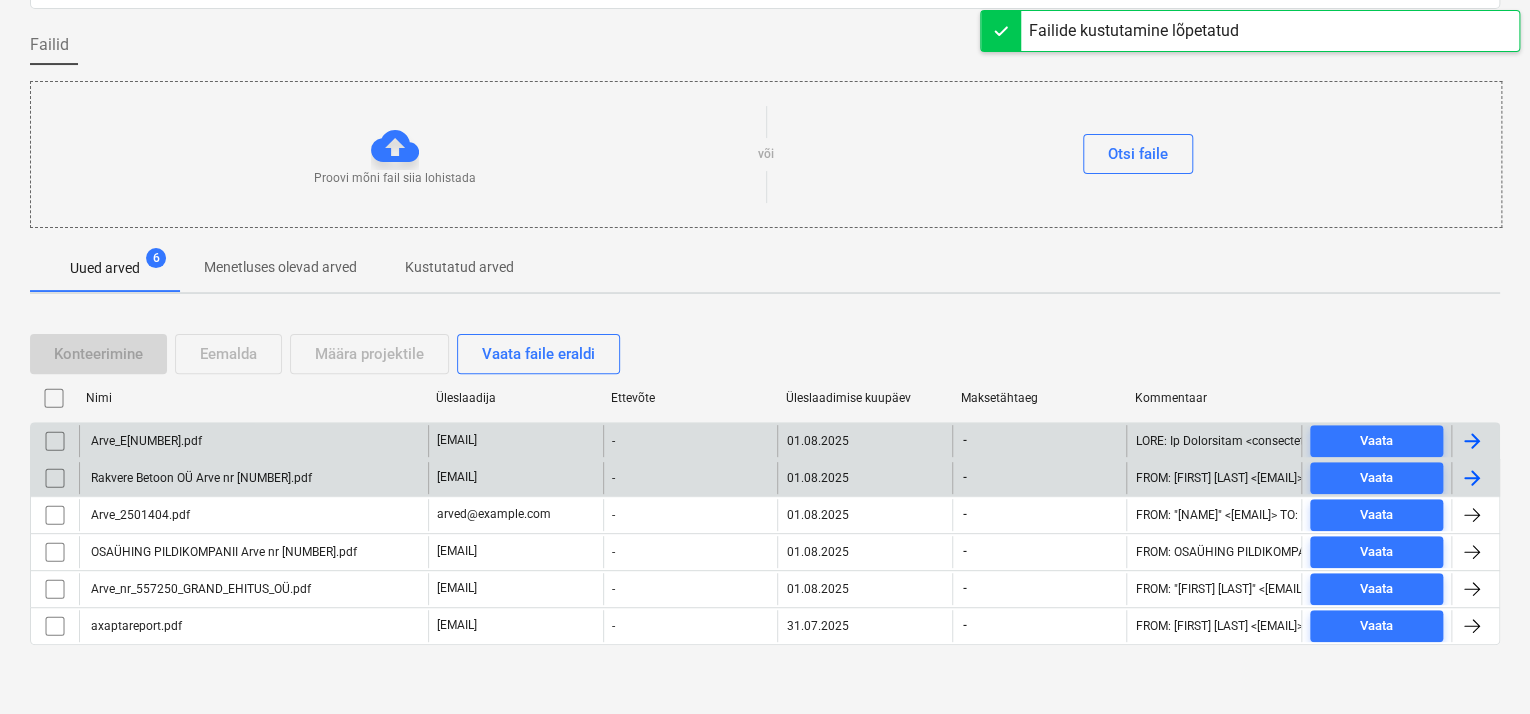 click on "Arve_E[NUMBER].pdf" at bounding box center [145, 441] 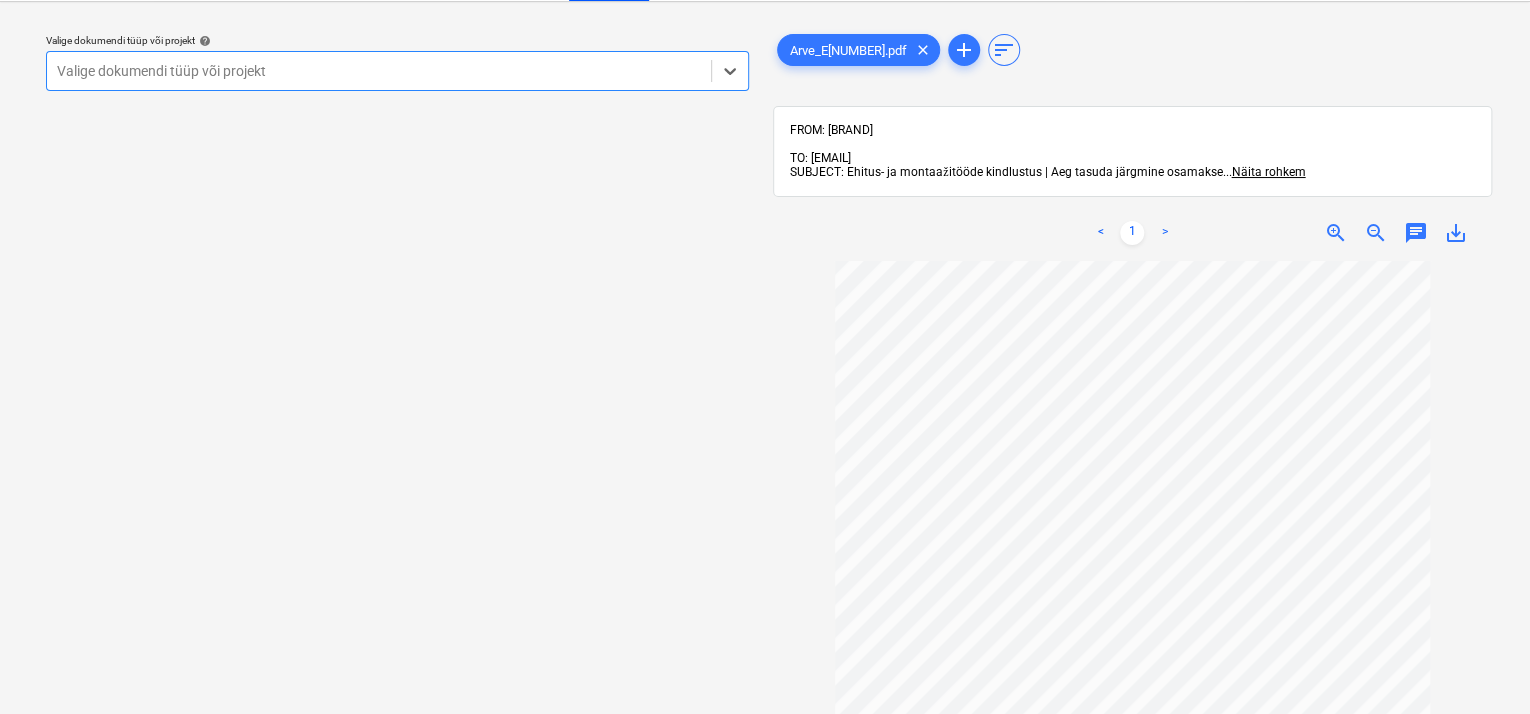 scroll, scrollTop: 0, scrollLeft: 0, axis: both 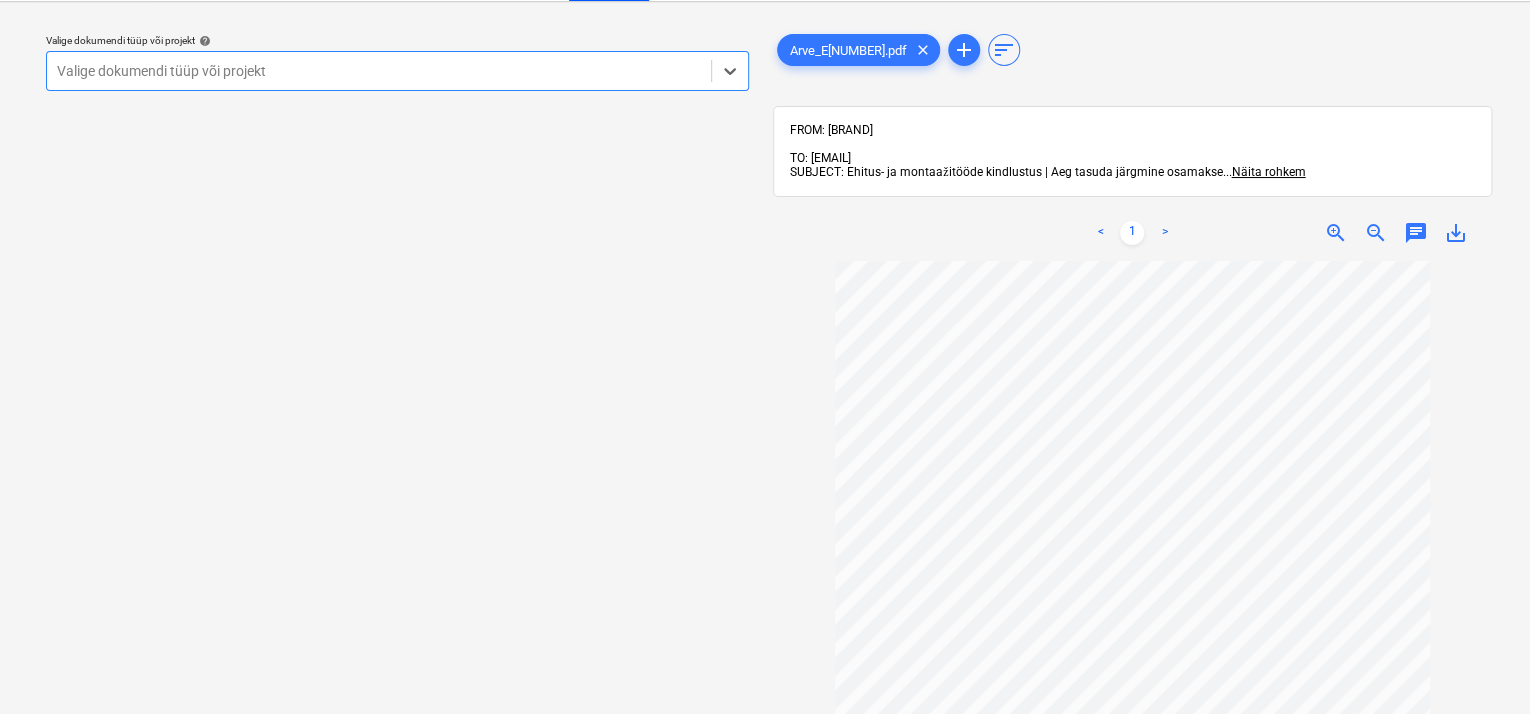 click at bounding box center [379, 71] 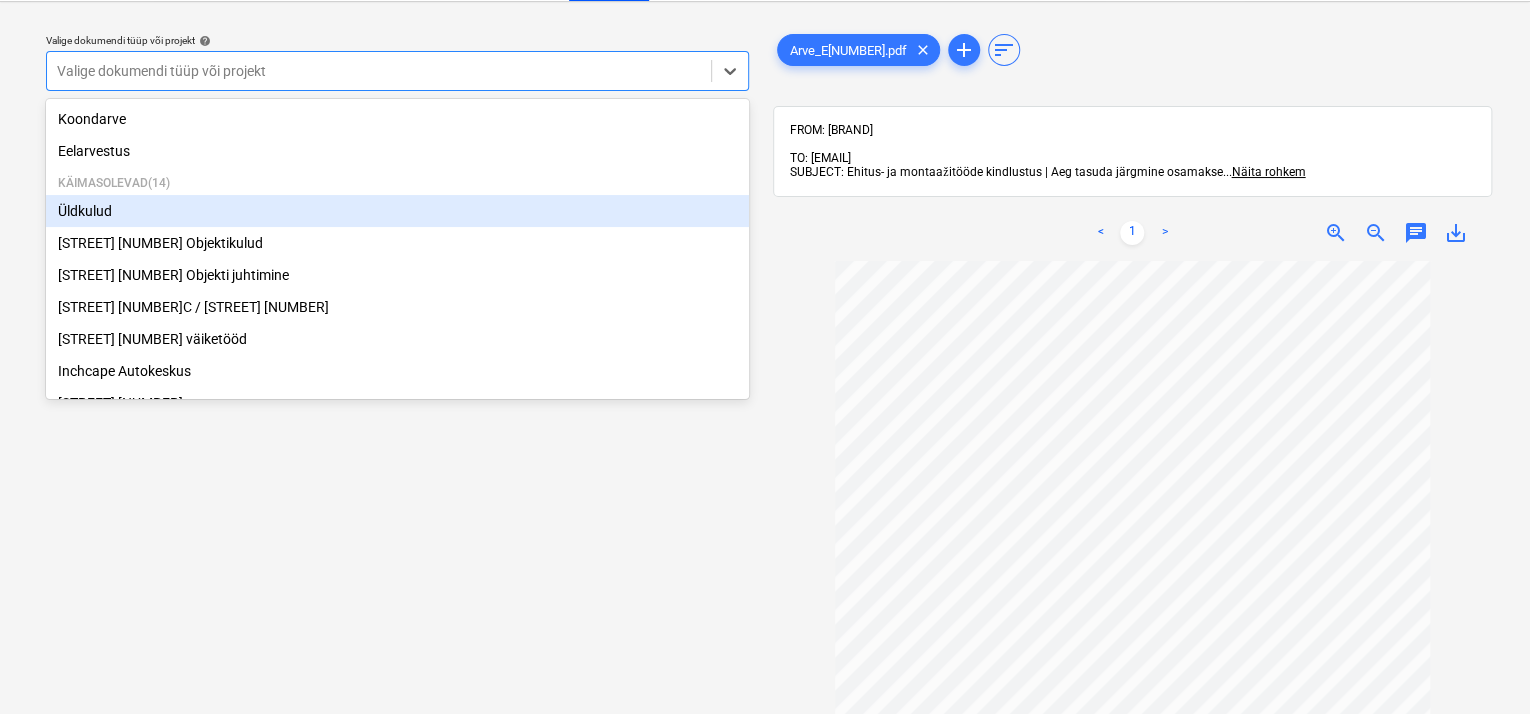 click on "Üldkulud" at bounding box center [397, 211] 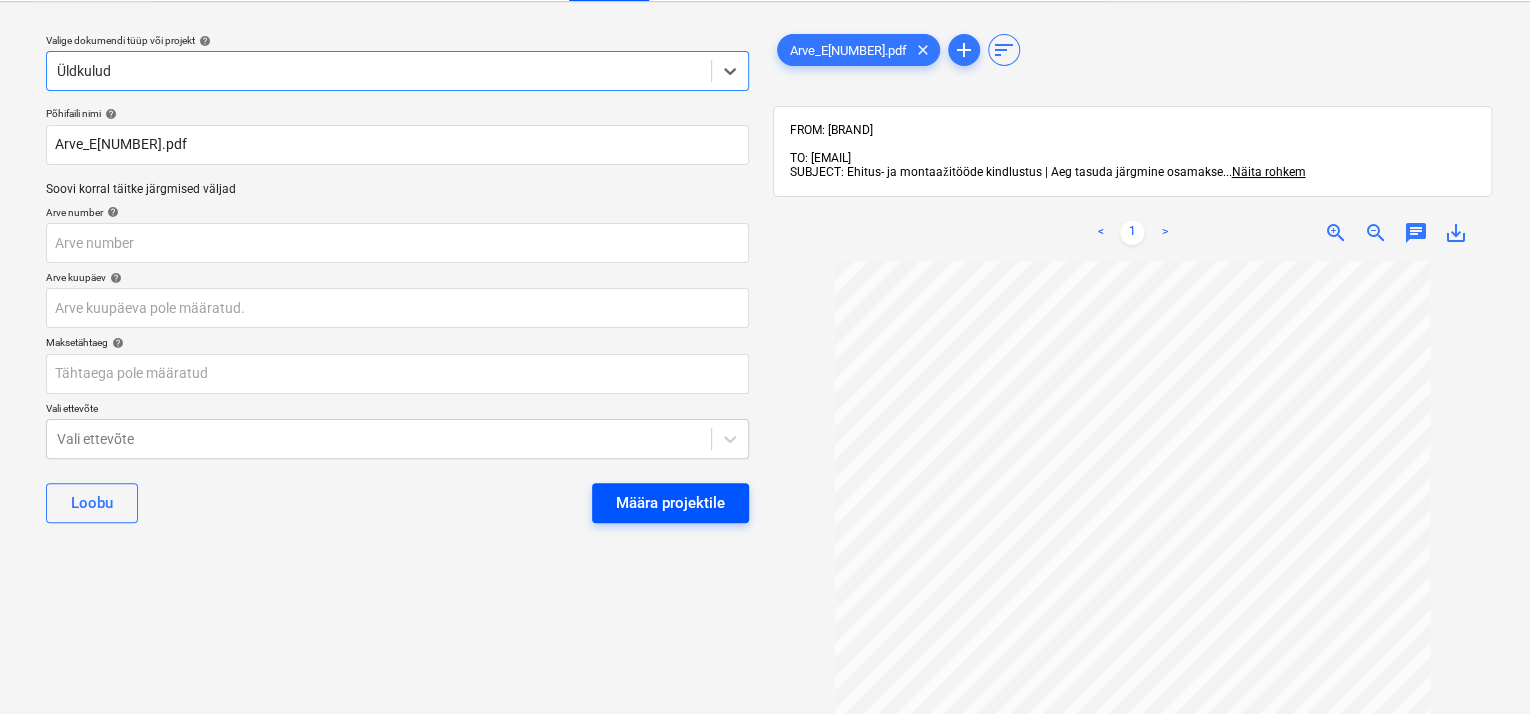 click on "Määra projektile" at bounding box center [670, 503] 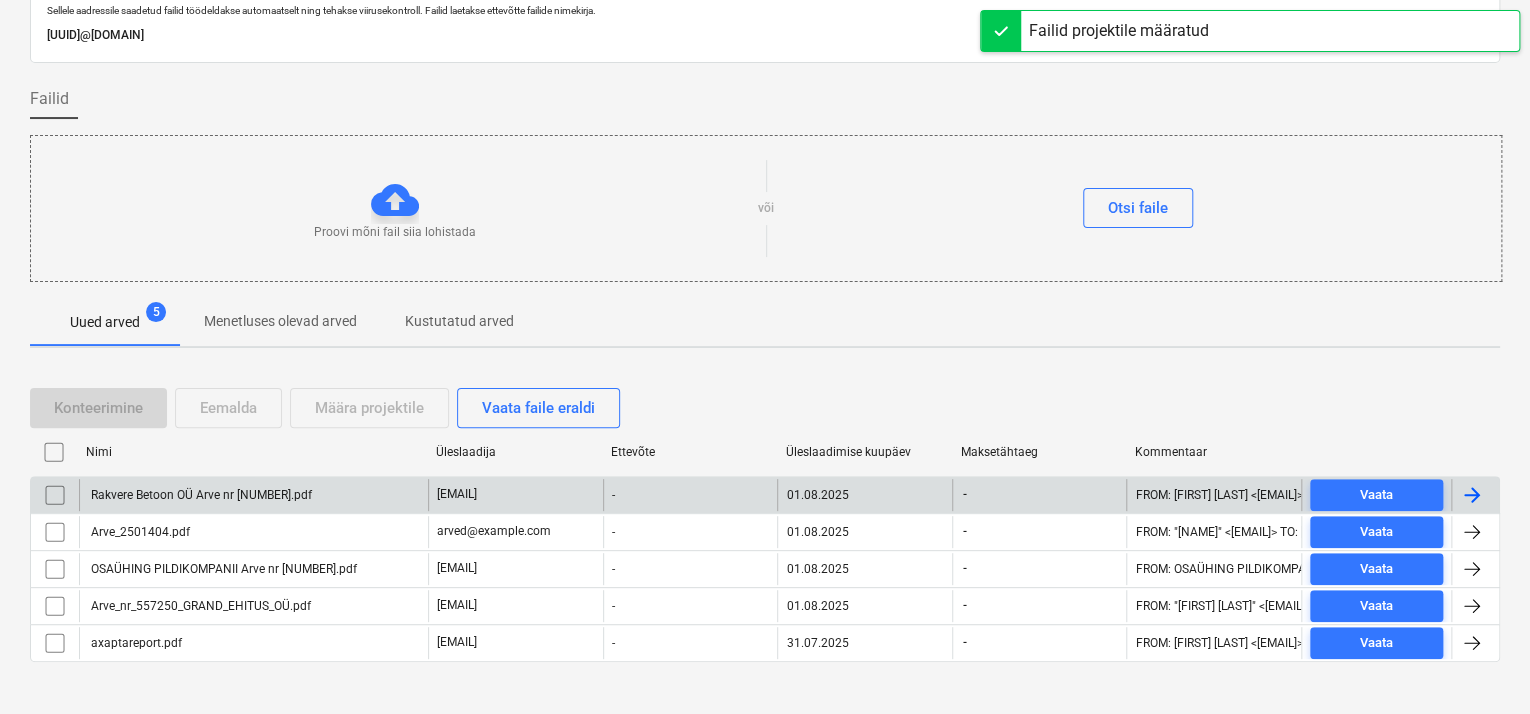 scroll, scrollTop: 97, scrollLeft: 0, axis: vertical 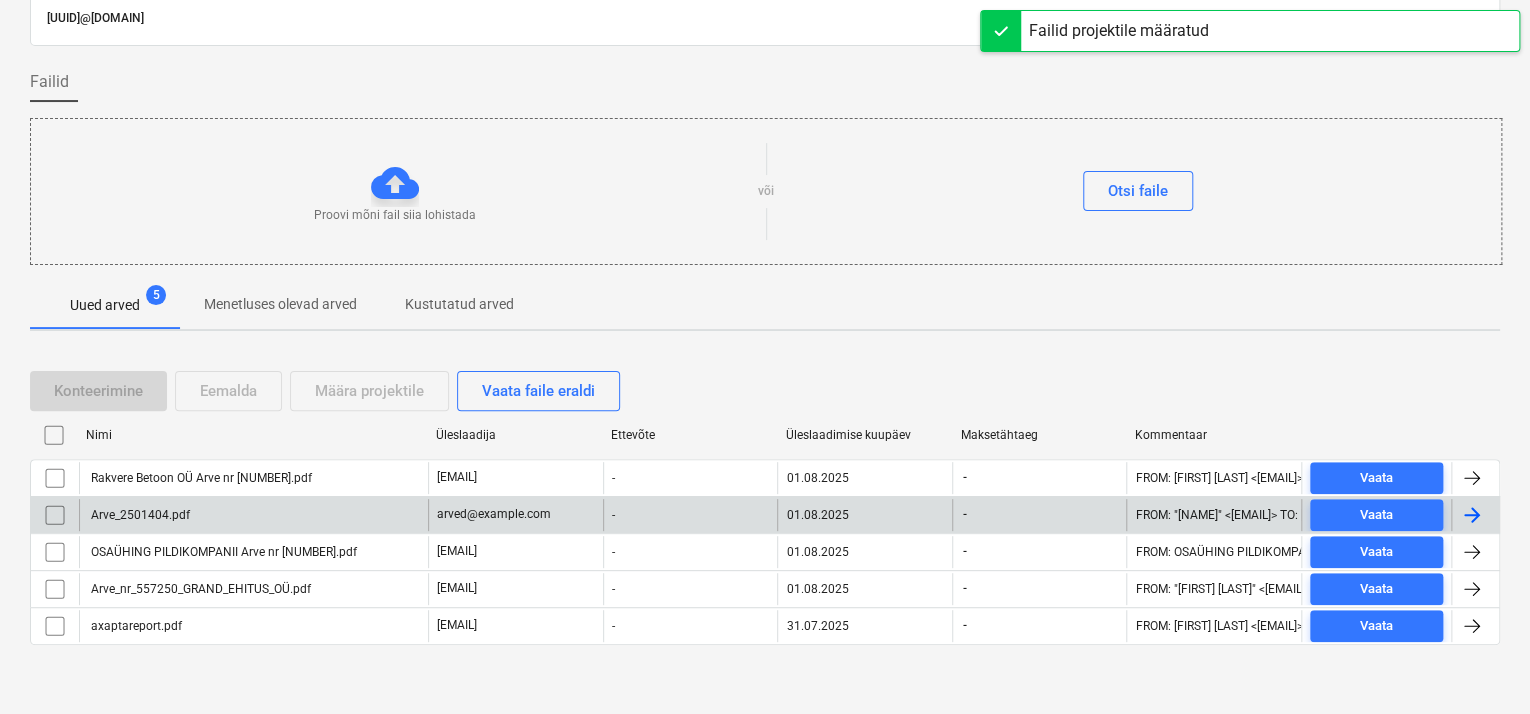 click on "Arve_2501404.pdf" at bounding box center (253, 515) 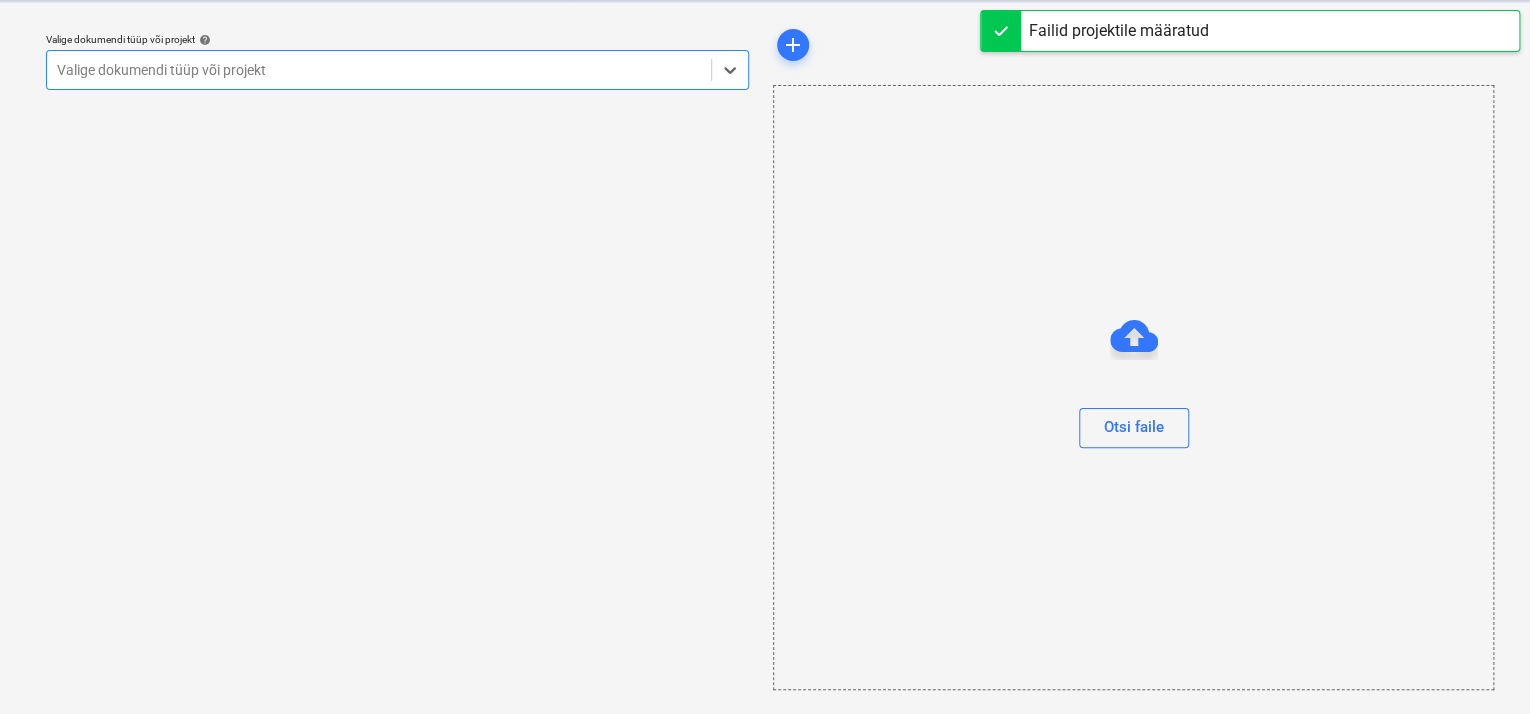 scroll, scrollTop: 49, scrollLeft: 0, axis: vertical 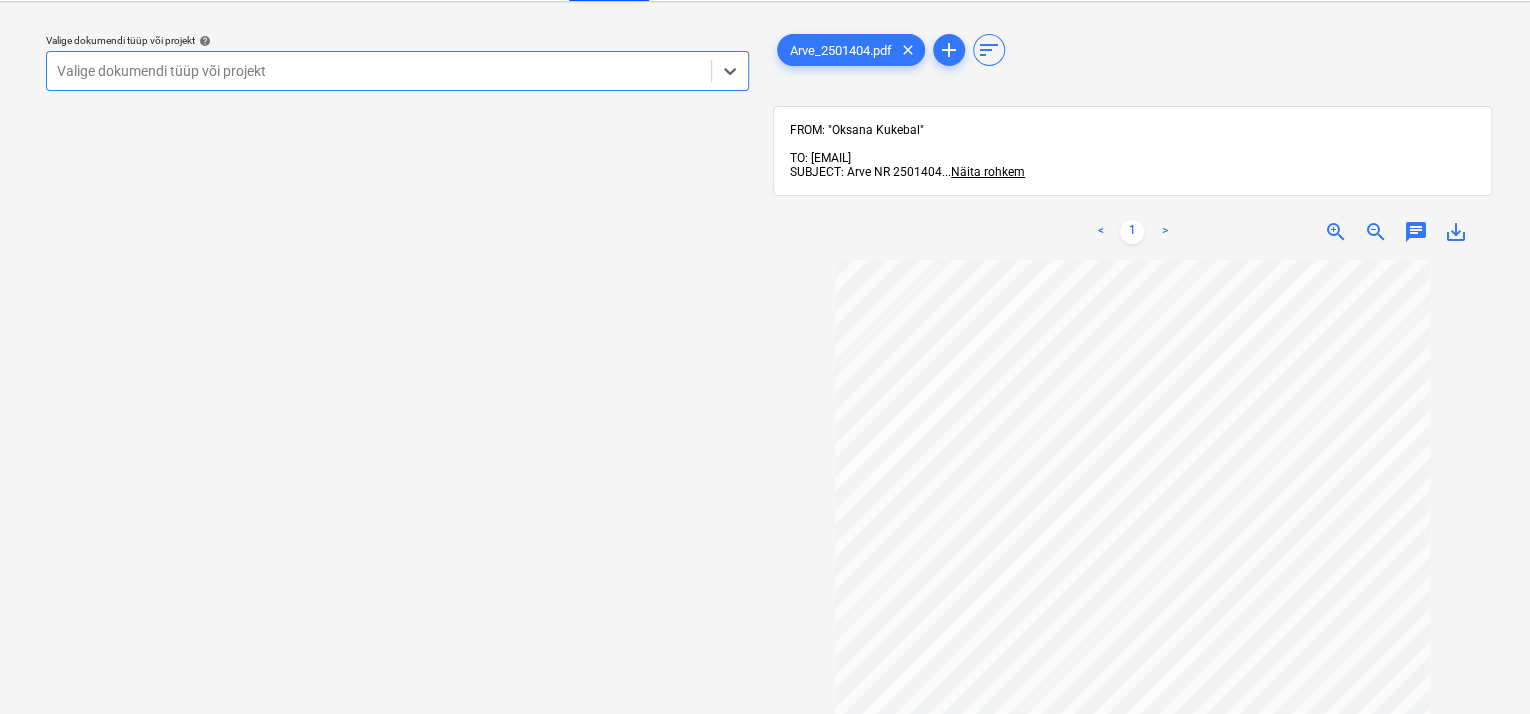 click at bounding box center [379, 71] 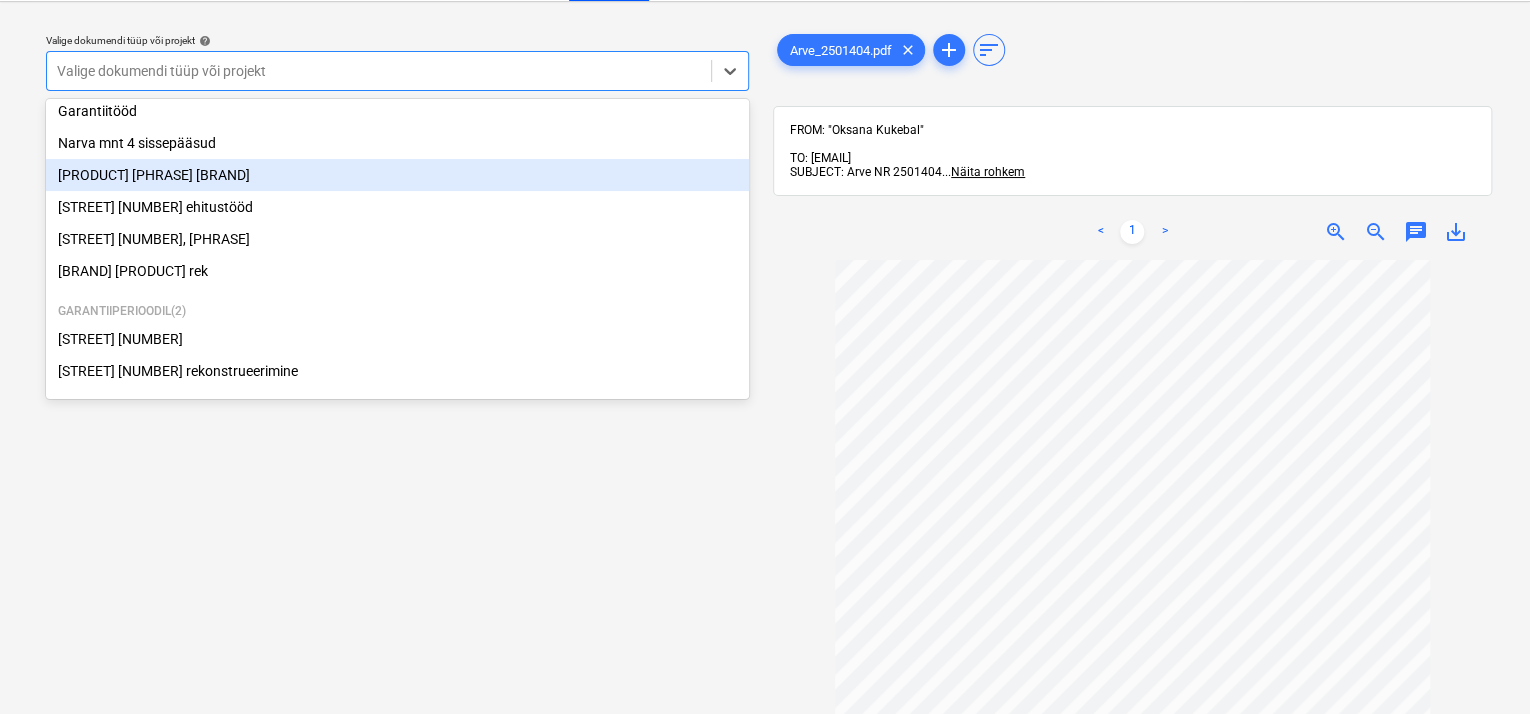 scroll, scrollTop: 269, scrollLeft: 0, axis: vertical 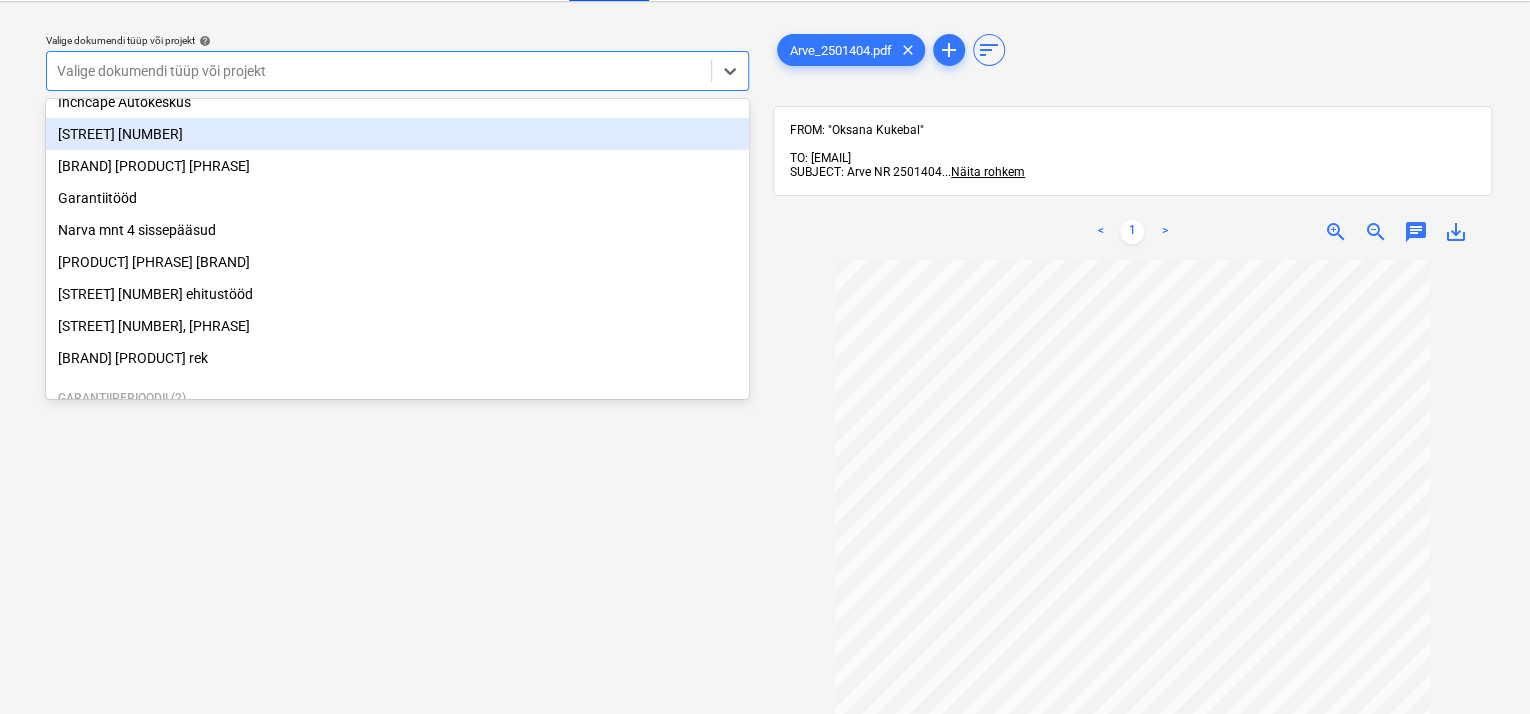 click on "[STREET] [NUMBER]" at bounding box center [397, 134] 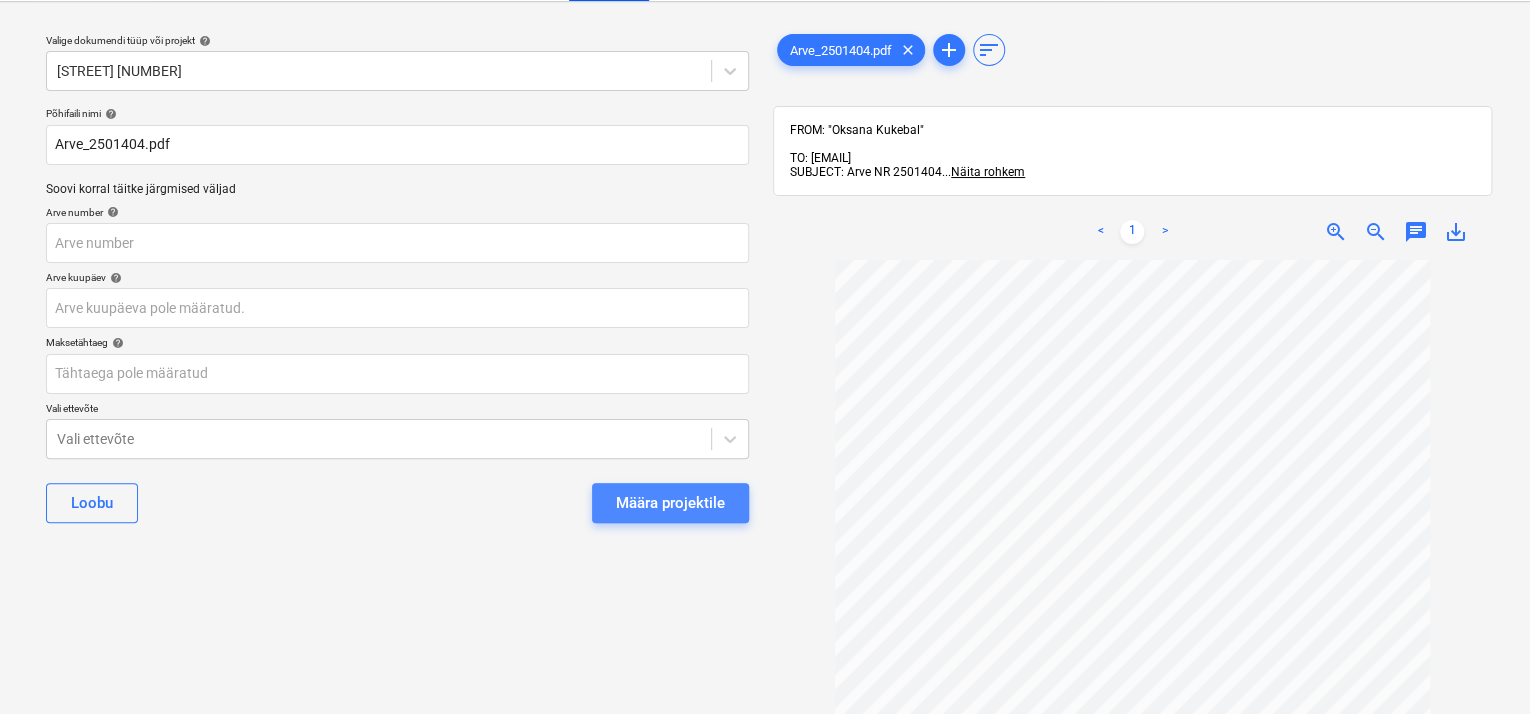 click on "Määra projektile" at bounding box center (670, 503) 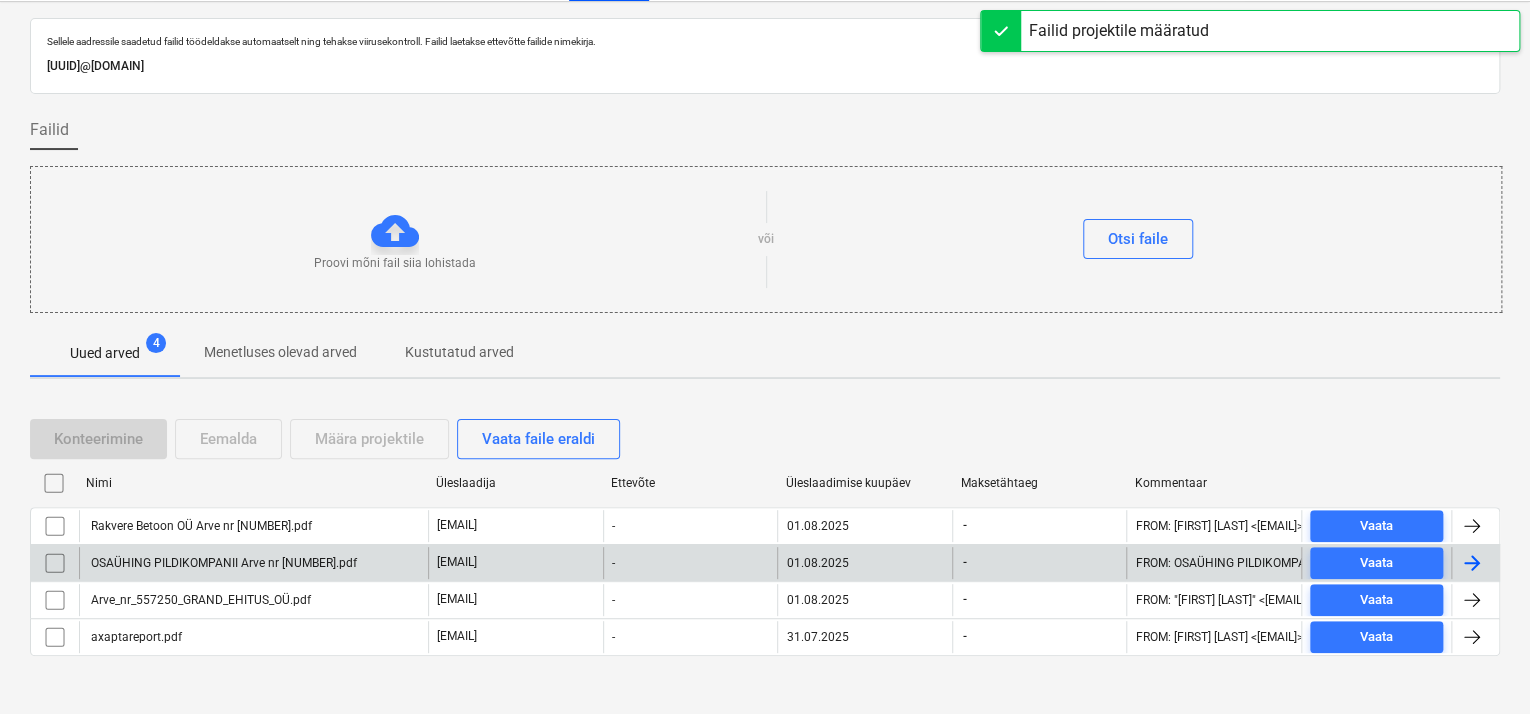 click on "OSAÜHING PILDIKOMPANII Arve nr [NUMBER].pdf" at bounding box center (222, 563) 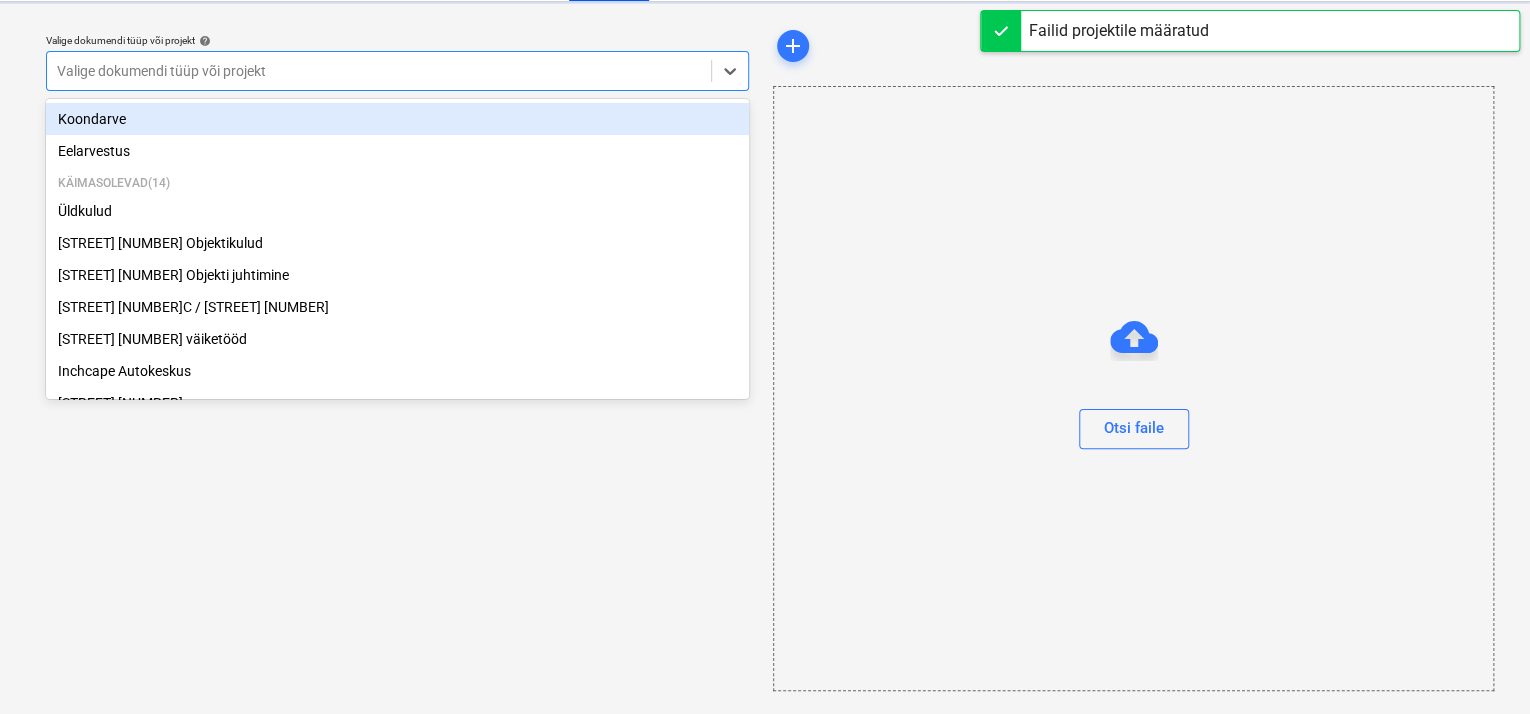click at bounding box center (379, 71) 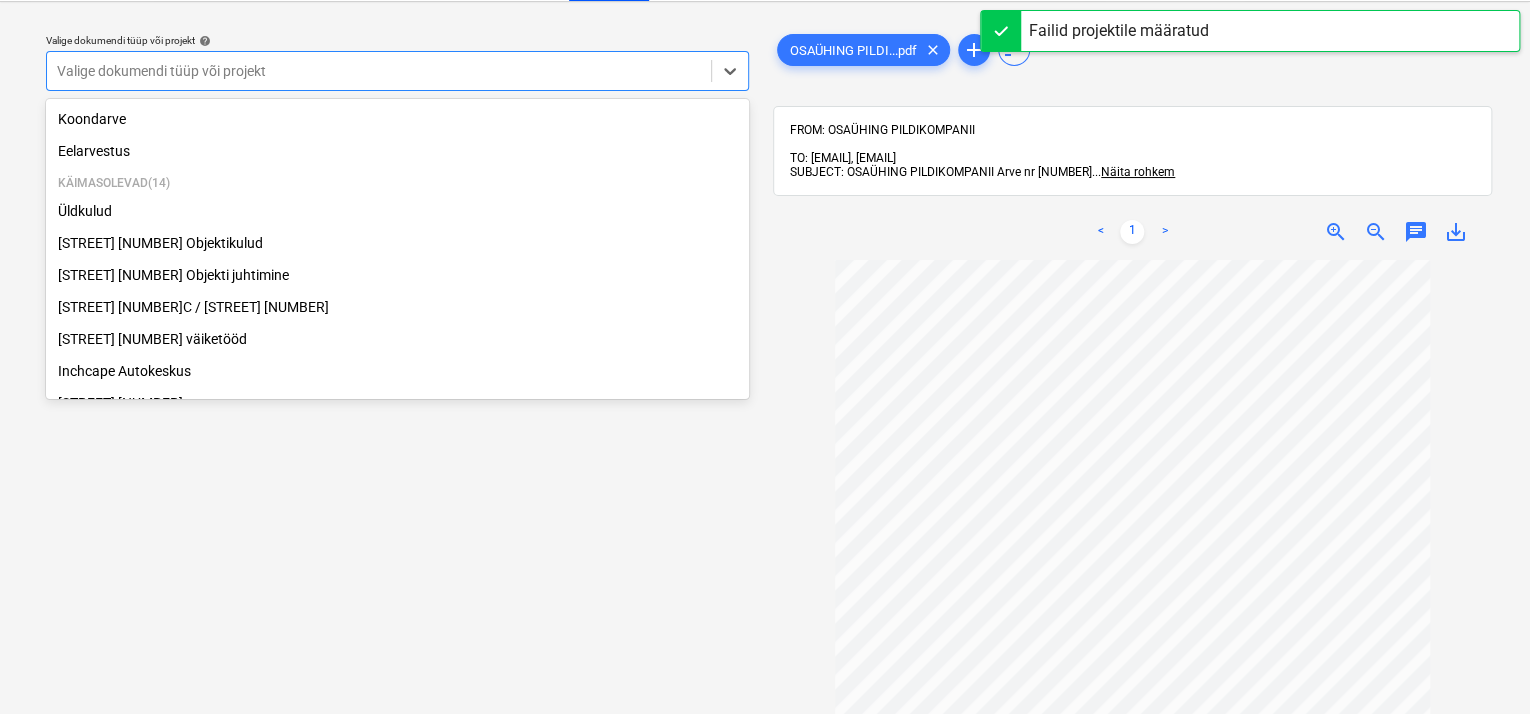 click on "Üldkulud" at bounding box center (397, 211) 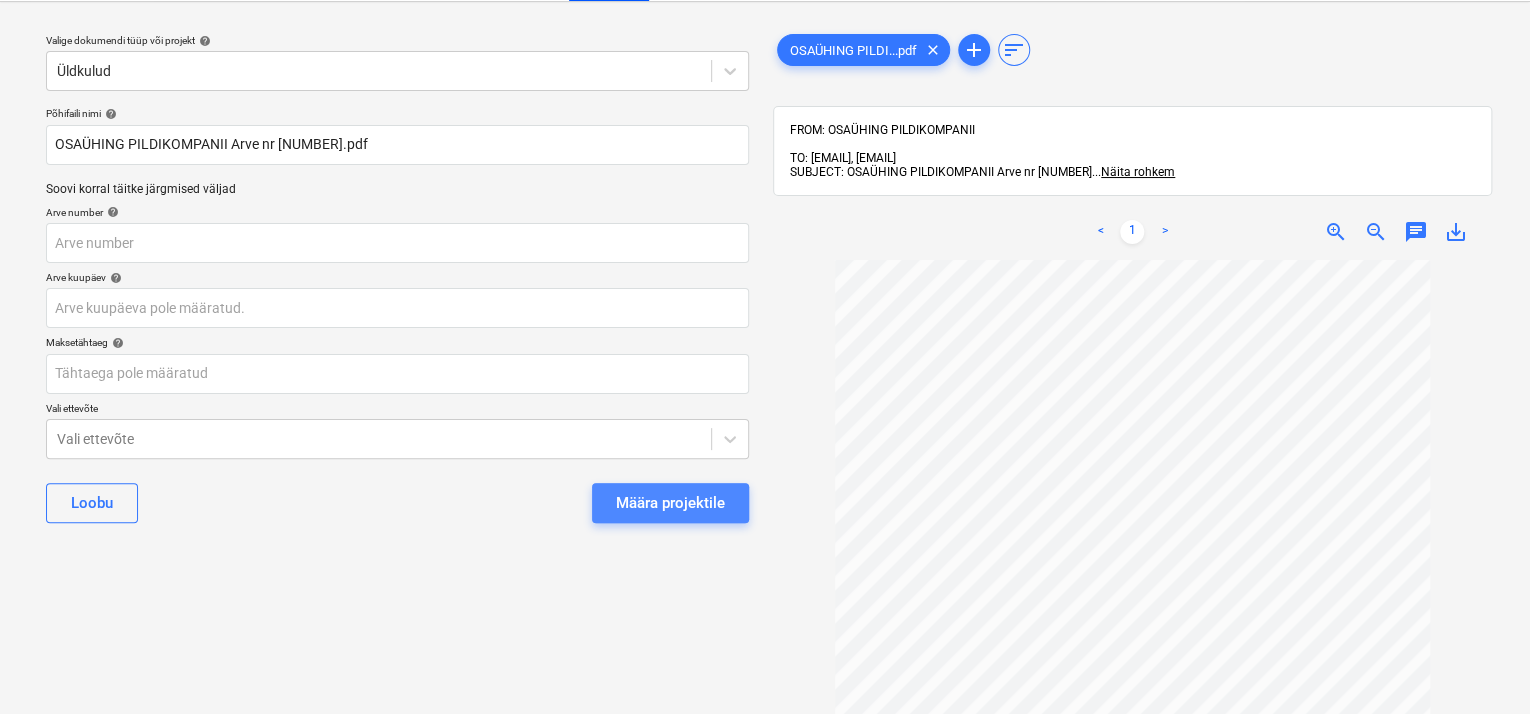 click on "Määra projektile" at bounding box center [670, 503] 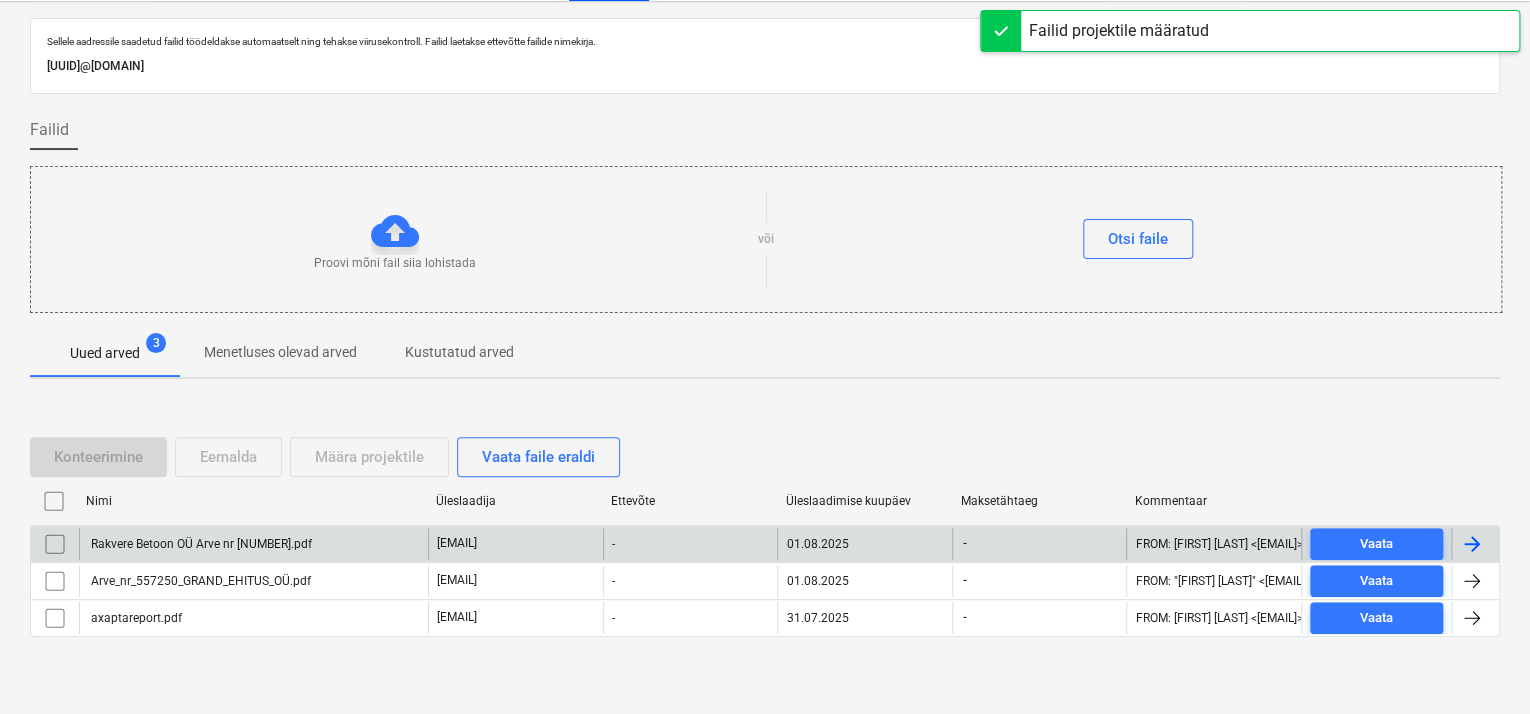 click on "Rakvere Betoon OÜ Arve nr [NUMBER].pdf" at bounding box center (200, 544) 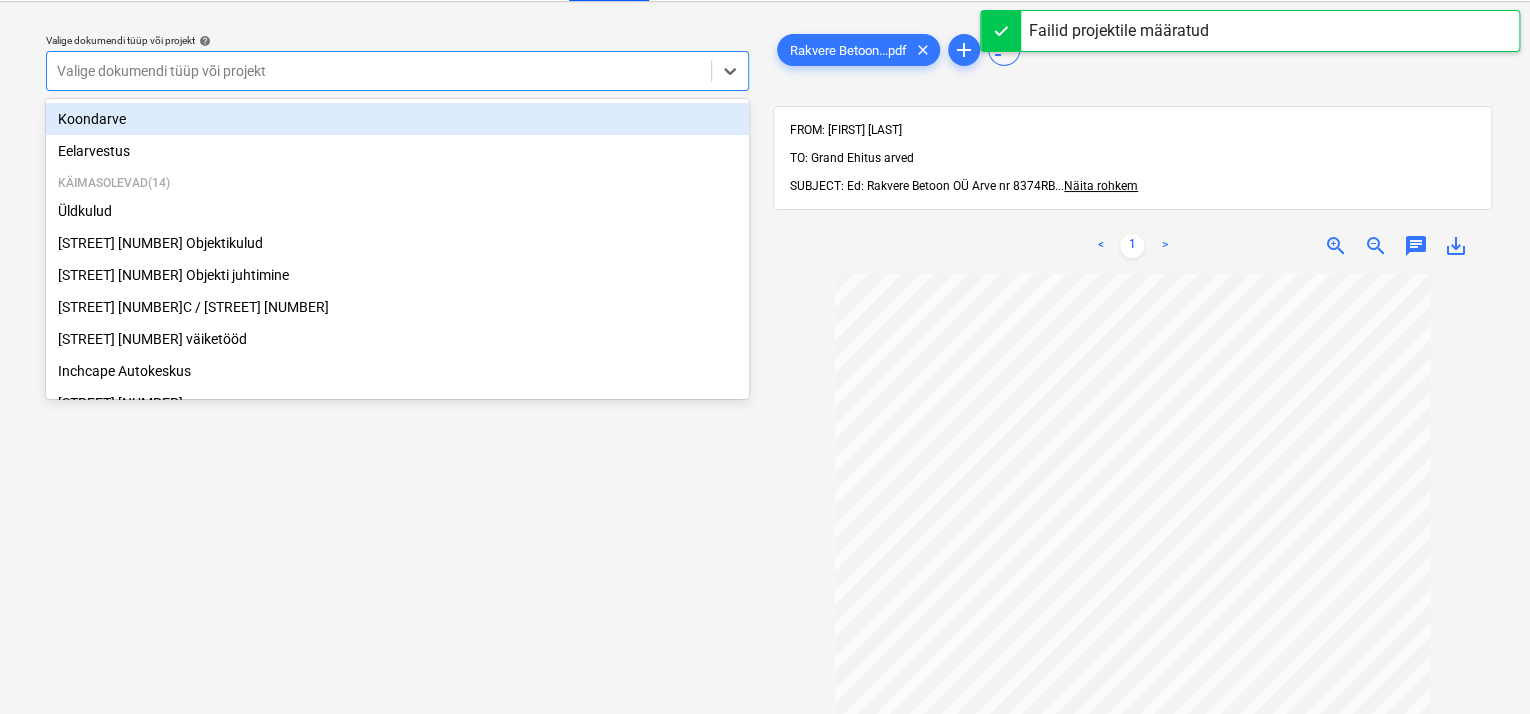 click at bounding box center (379, 71) 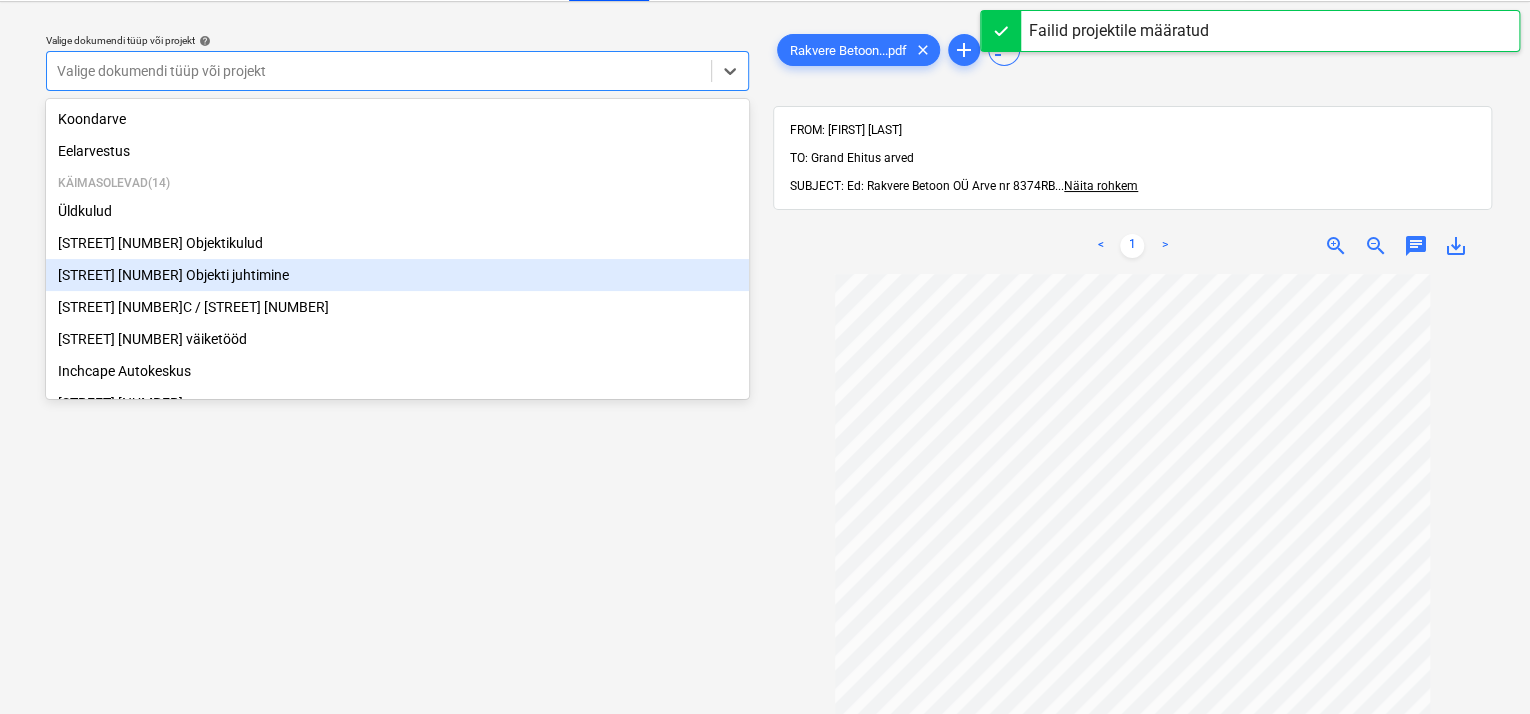 scroll, scrollTop: 369, scrollLeft: 0, axis: vertical 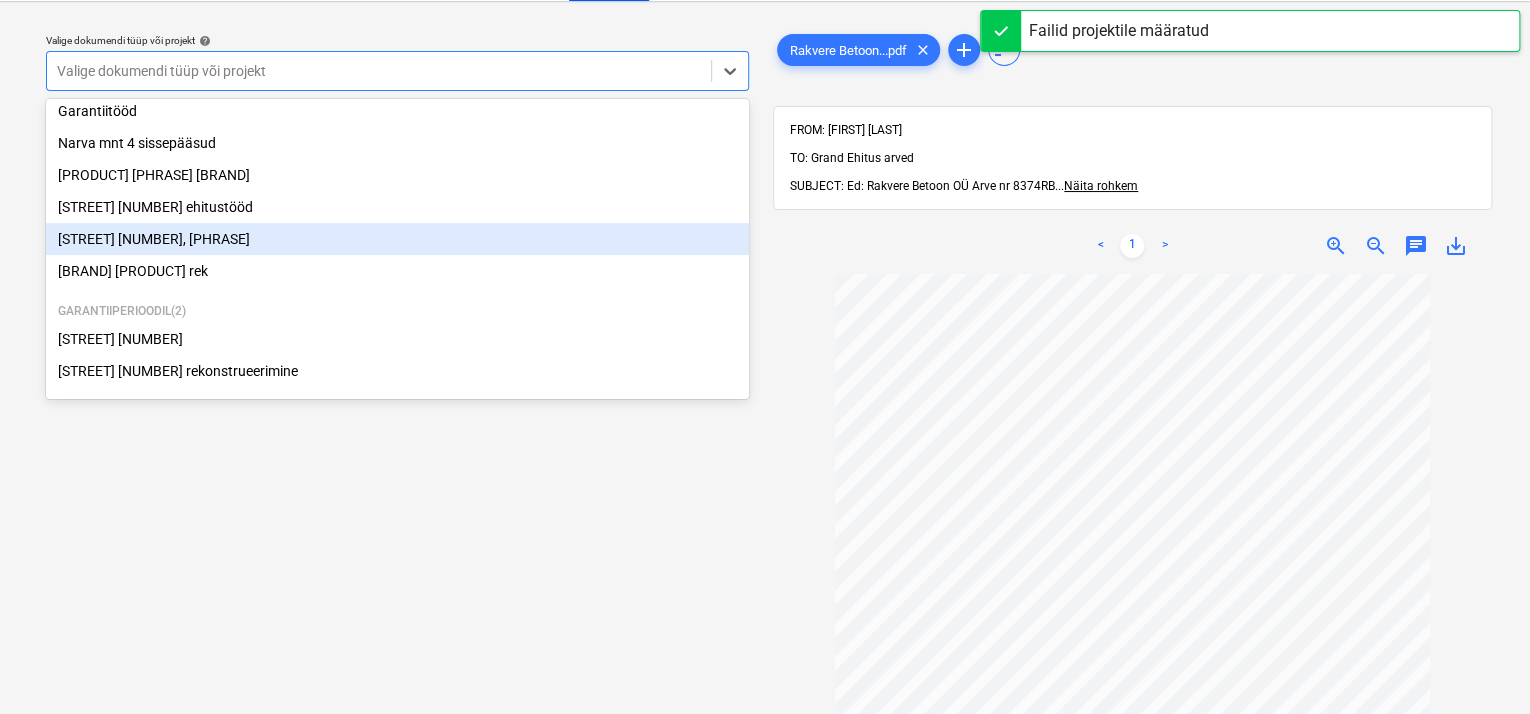 click on "[STREET] [NUMBER], [PHRASE]" at bounding box center [397, 239] 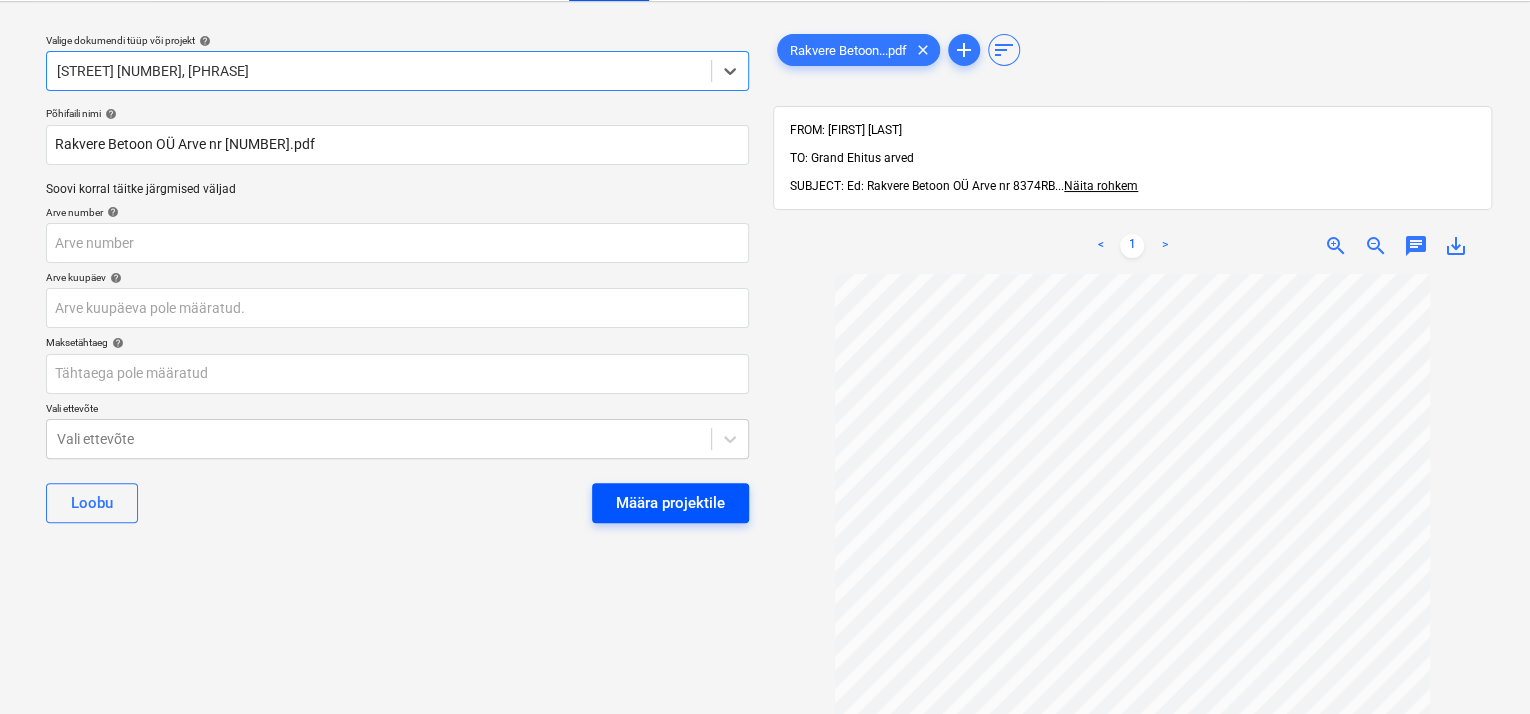 click on "Määra projektile" at bounding box center (670, 503) 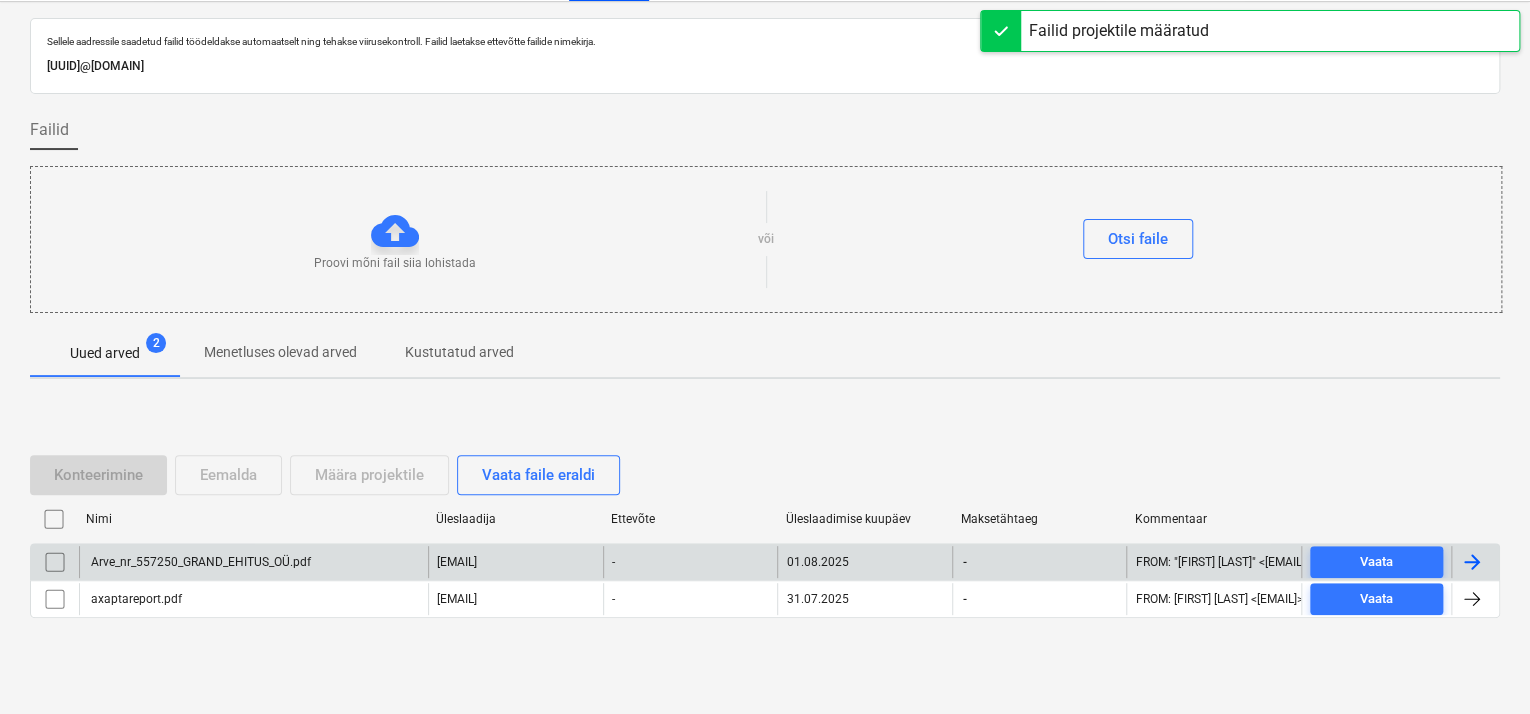 click on "Arve_nr_557250_GRAND_EHITUS_OÜ.pdf" at bounding box center [199, 562] 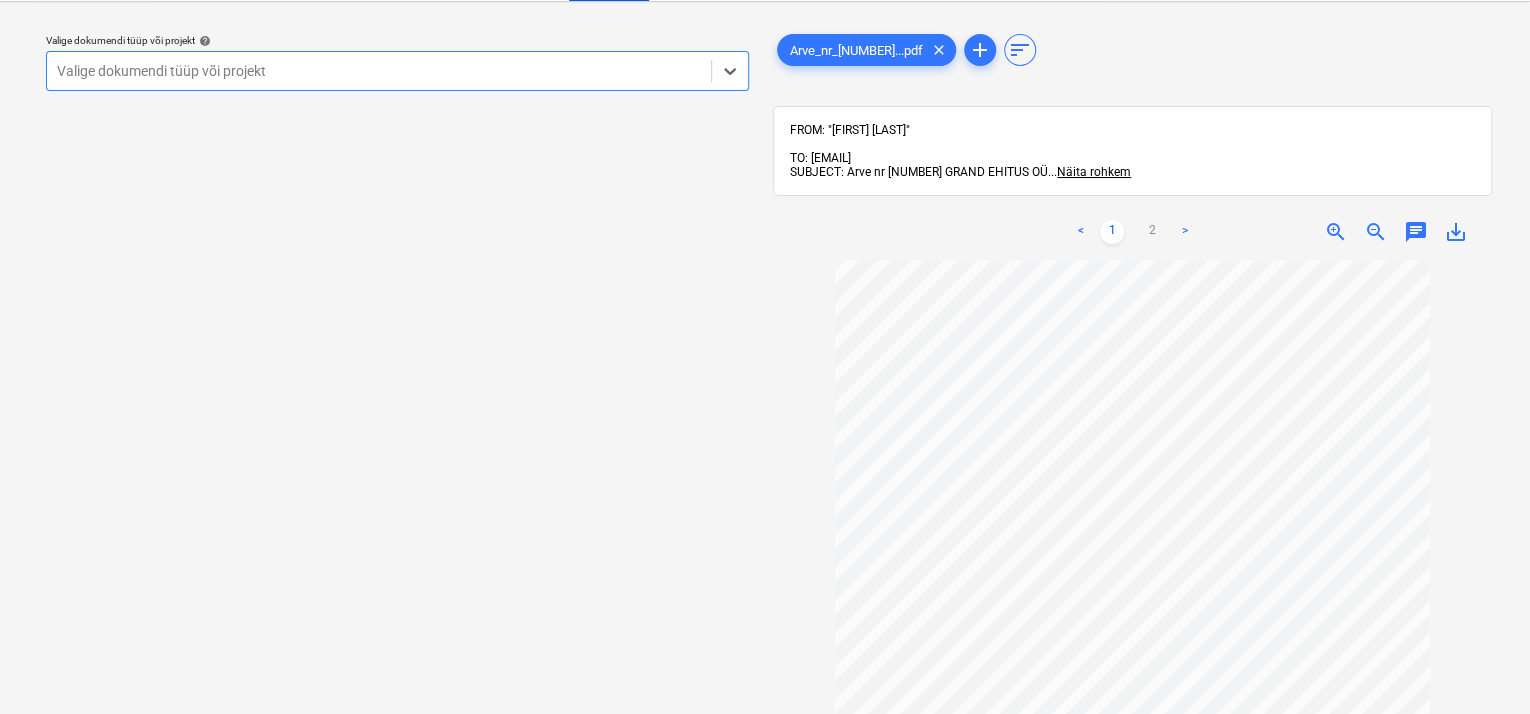scroll, scrollTop: 0, scrollLeft: 0, axis: both 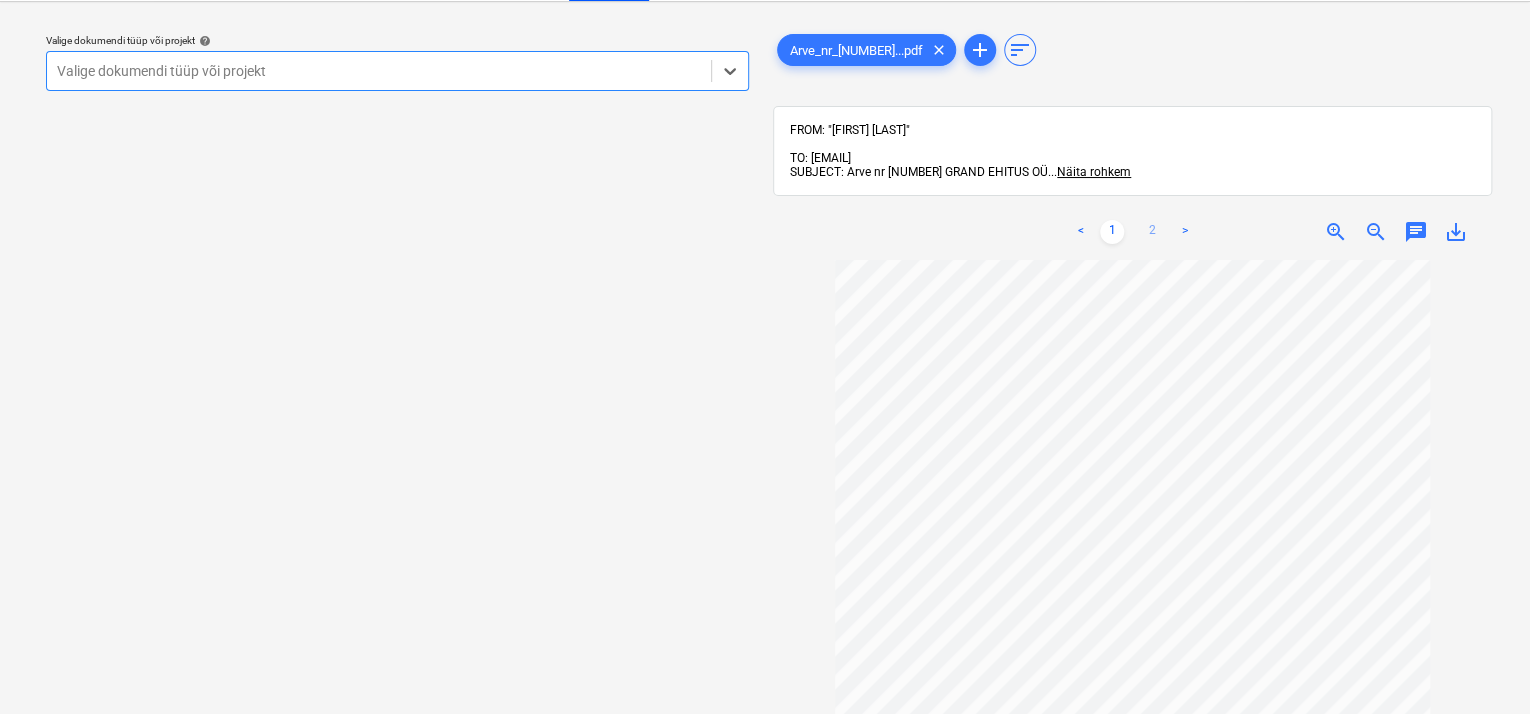 click on "2" at bounding box center (1152, 232) 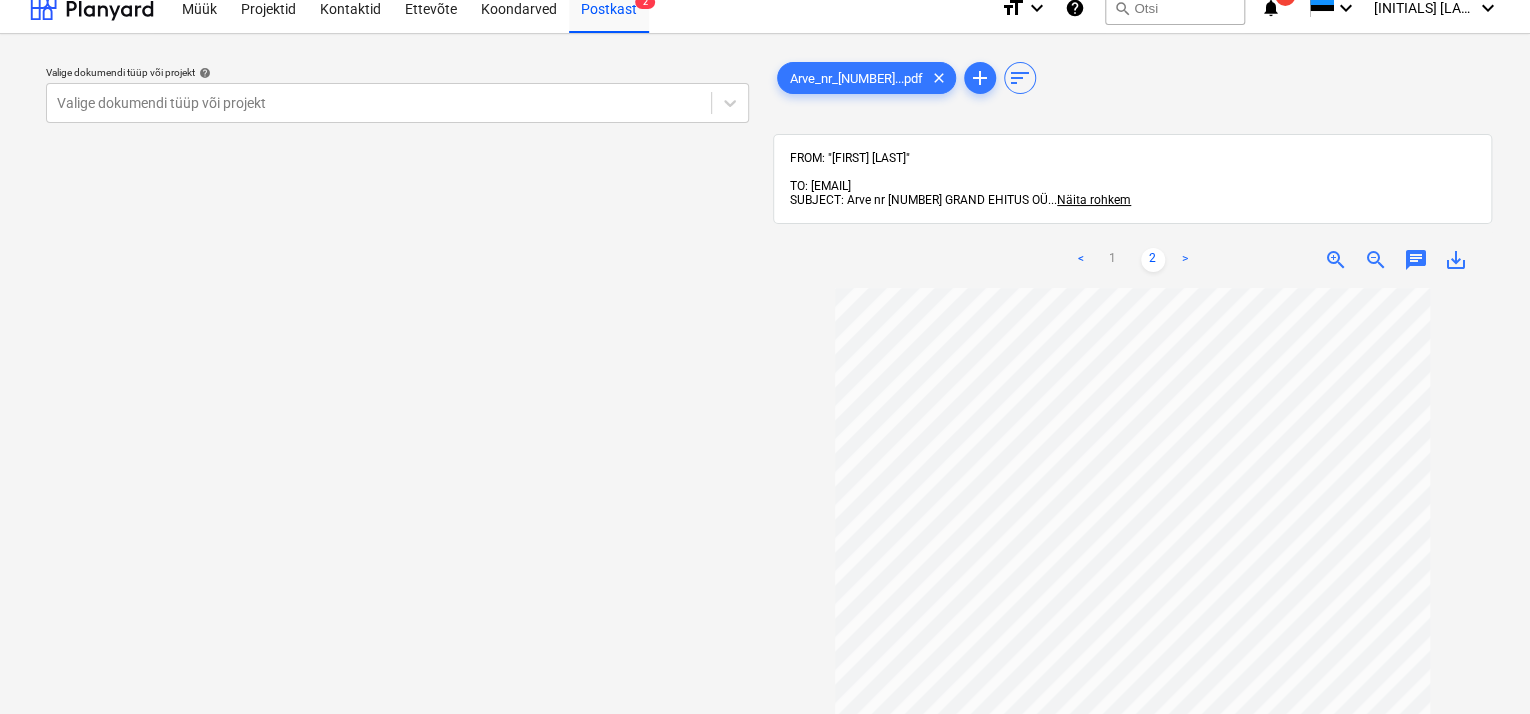 scroll, scrollTop: 0, scrollLeft: 0, axis: both 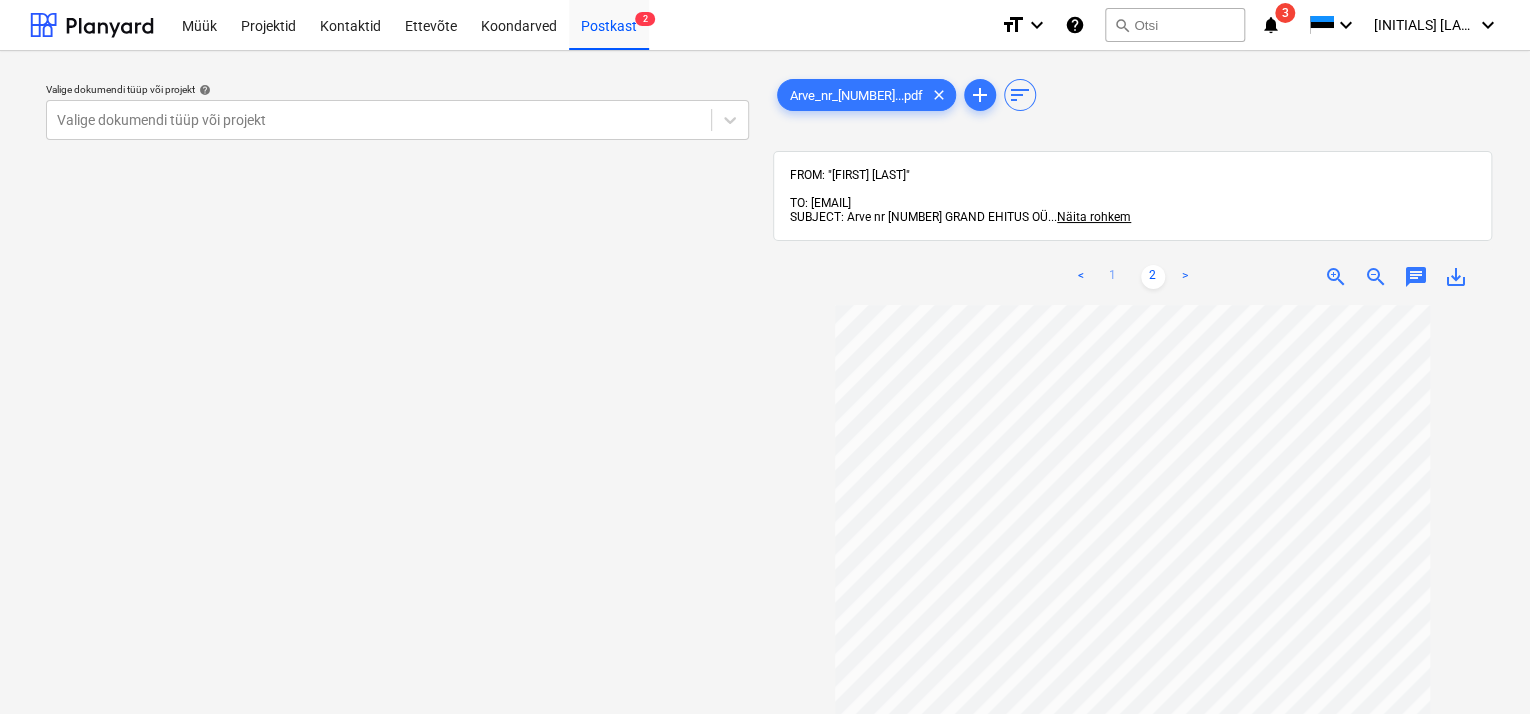 click on "1" at bounding box center (1113, 277) 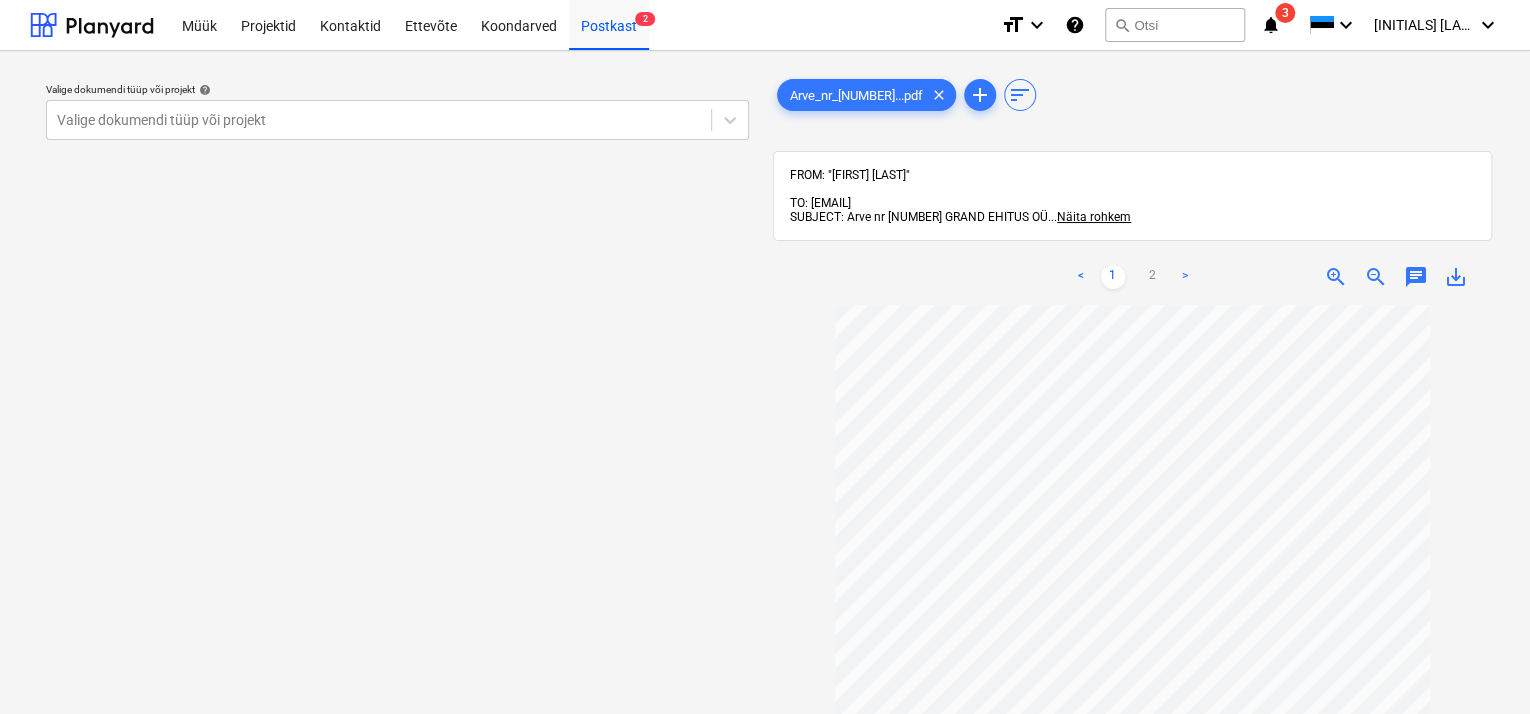scroll, scrollTop: 188, scrollLeft: 0, axis: vertical 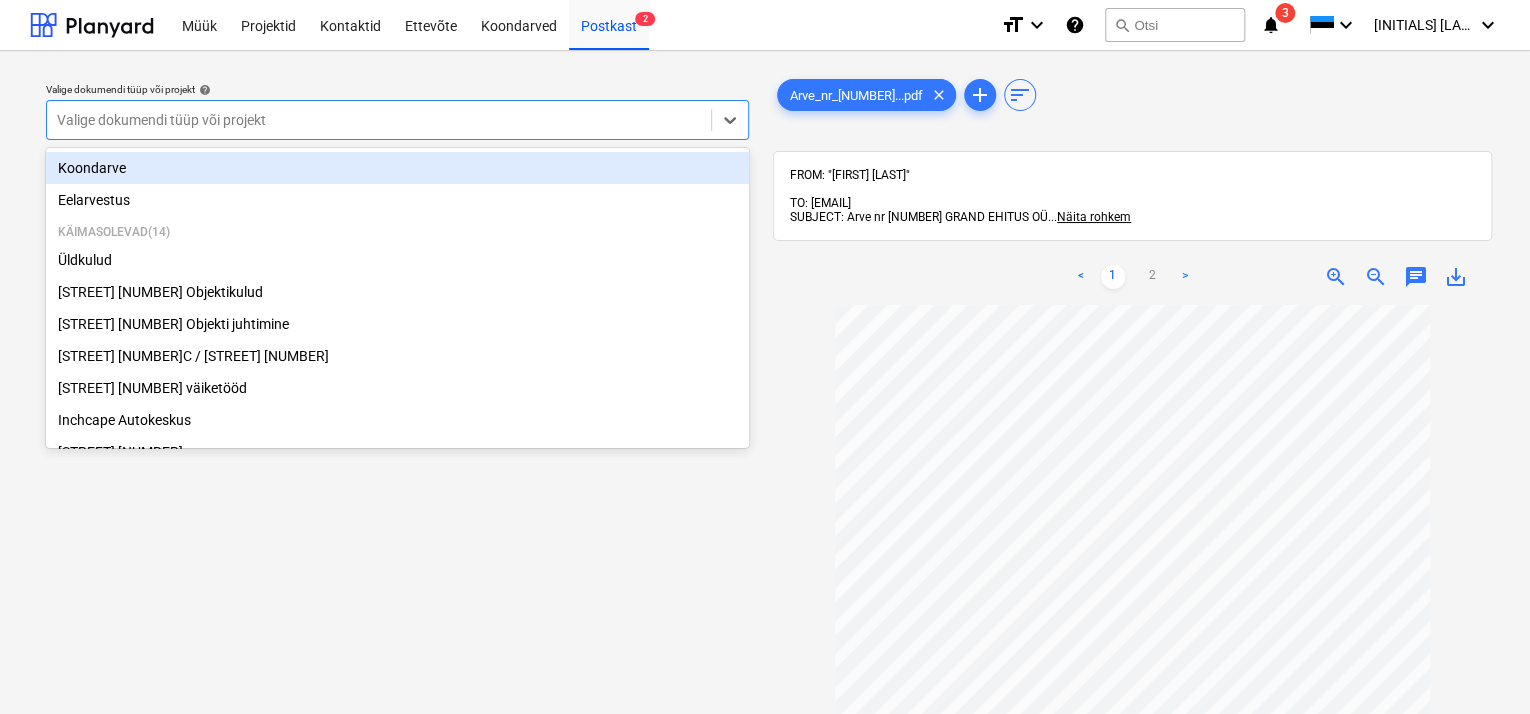 click at bounding box center (379, 120) 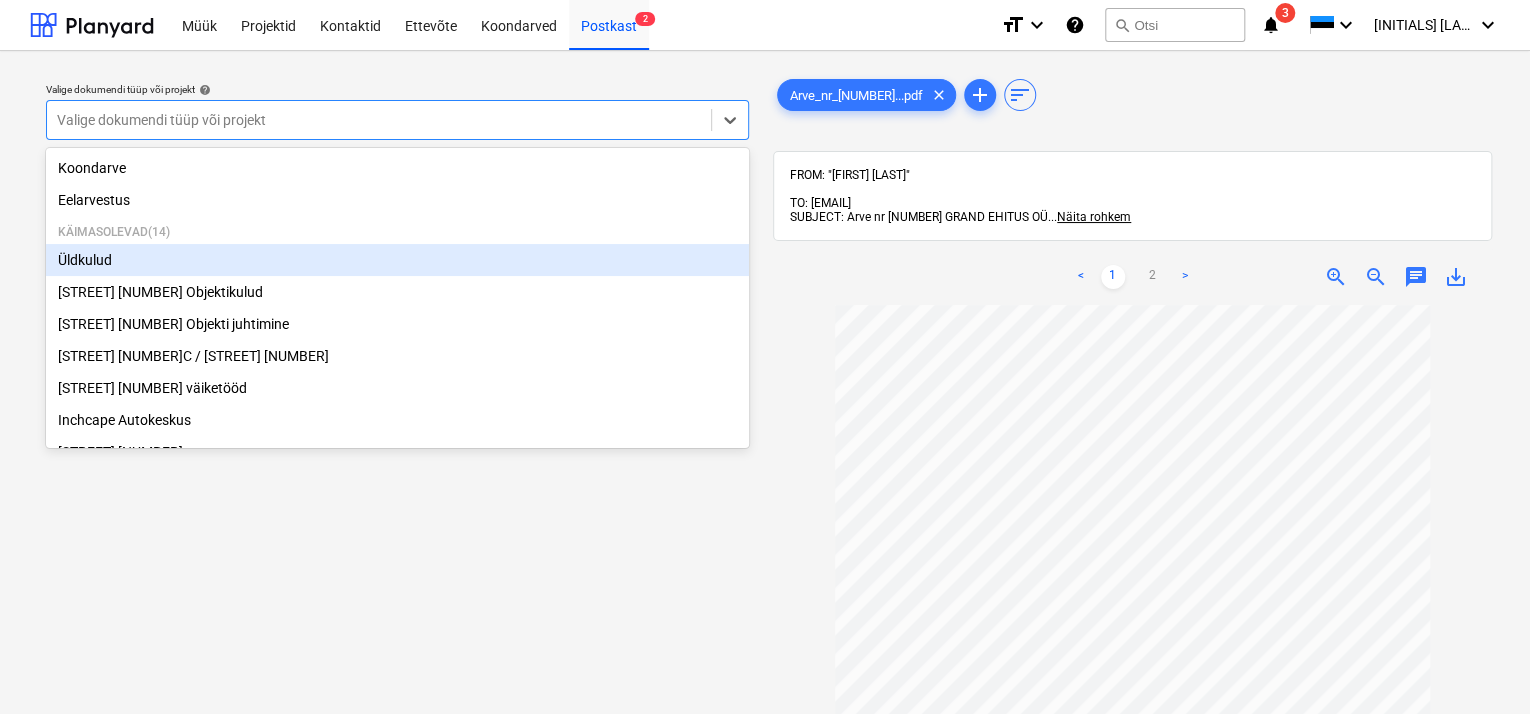 click on "Üldkulud" at bounding box center (397, 260) 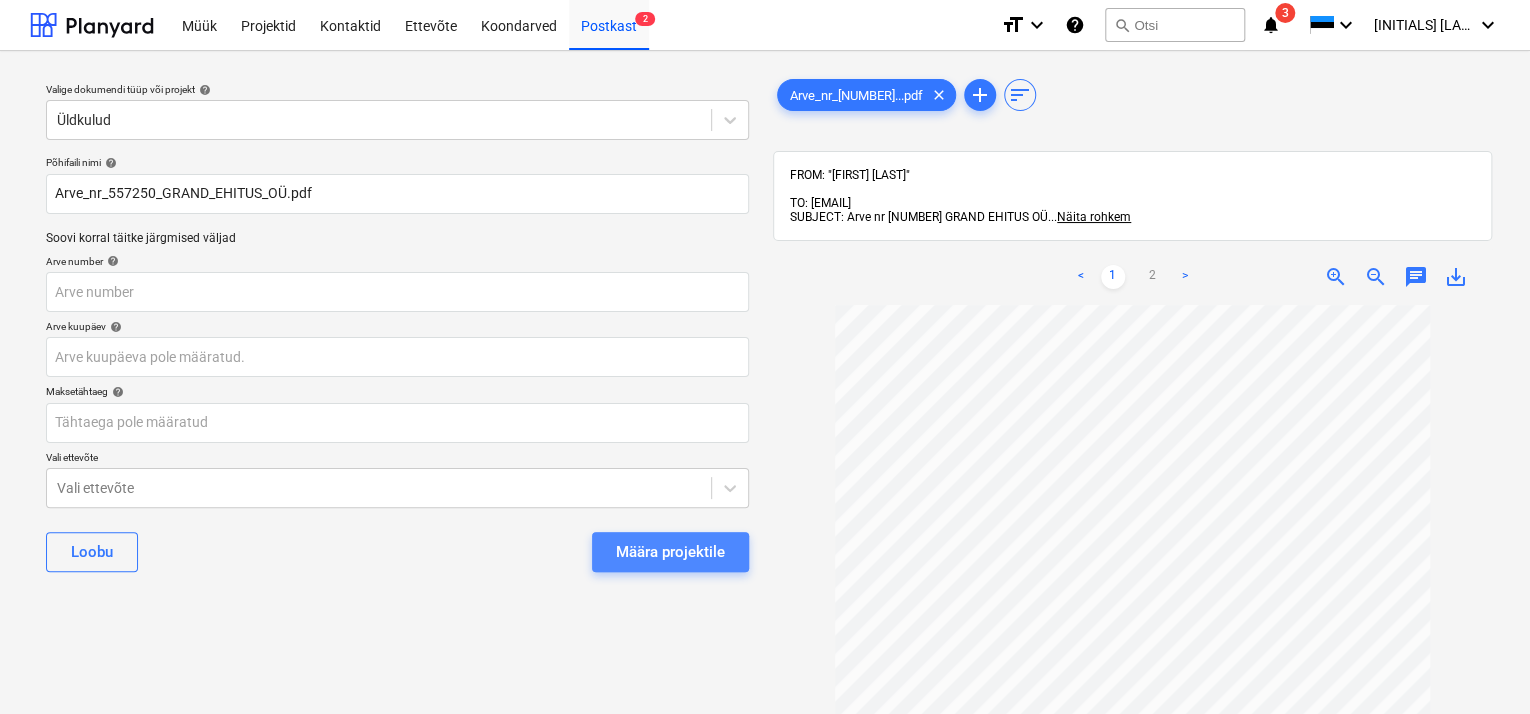 click on "Määra projektile" at bounding box center [670, 552] 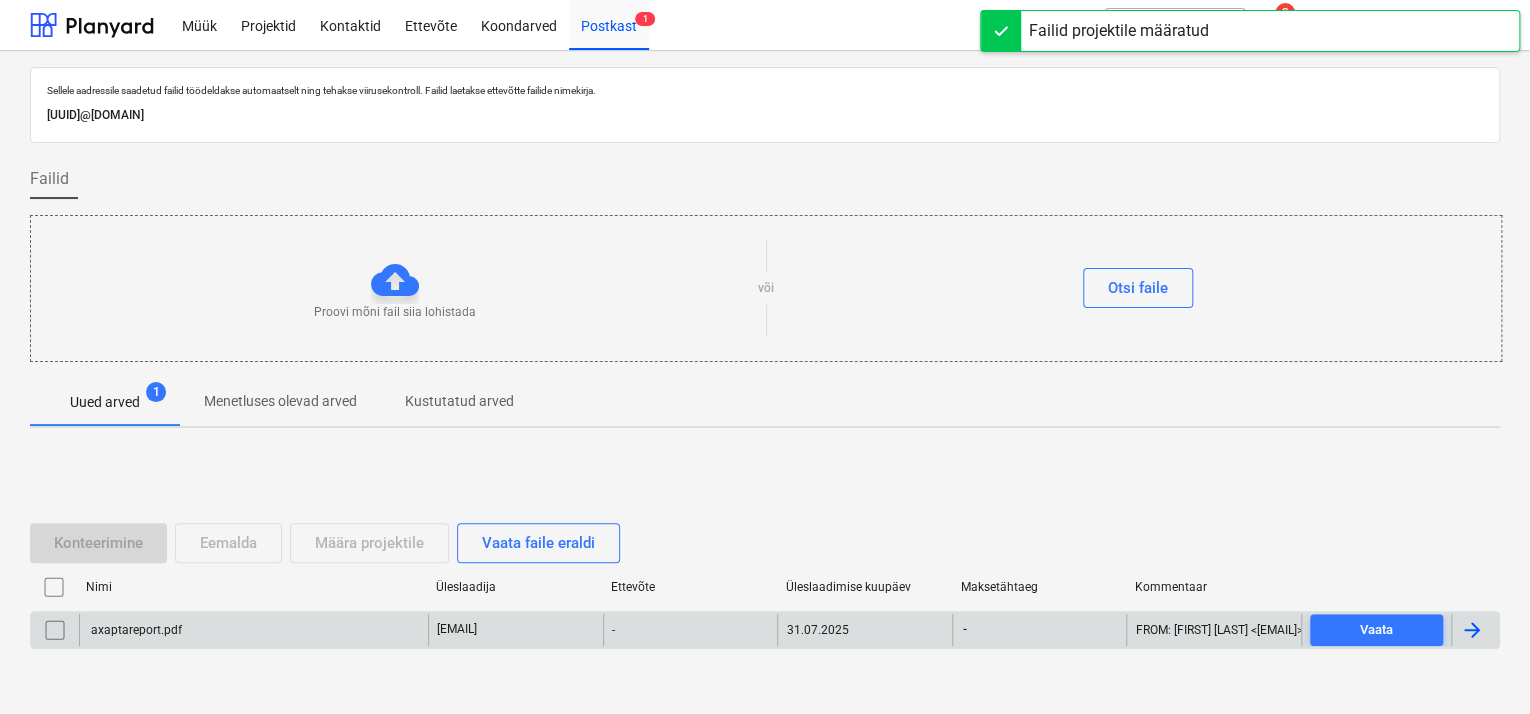 click on "axaptareport.pdf" at bounding box center [253, 630] 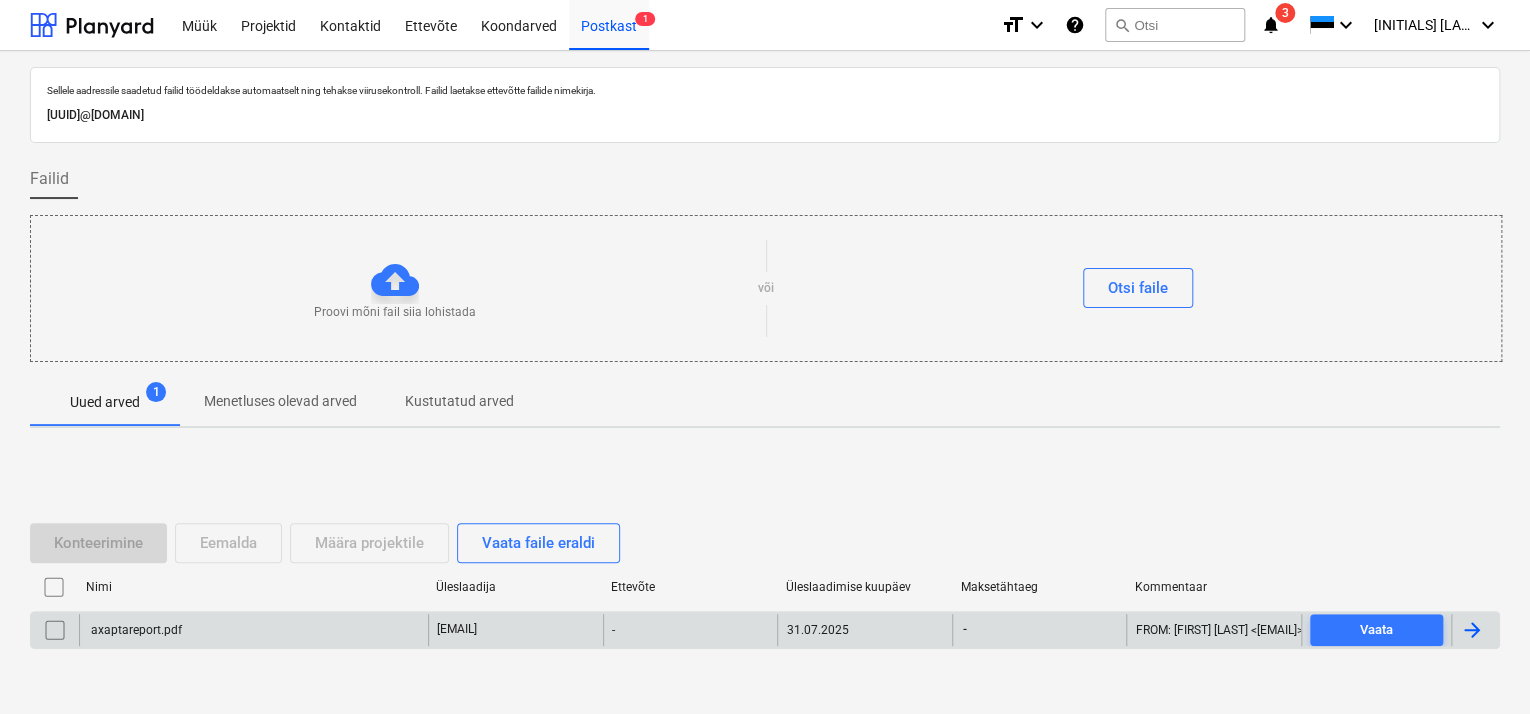 click at bounding box center [55, 630] 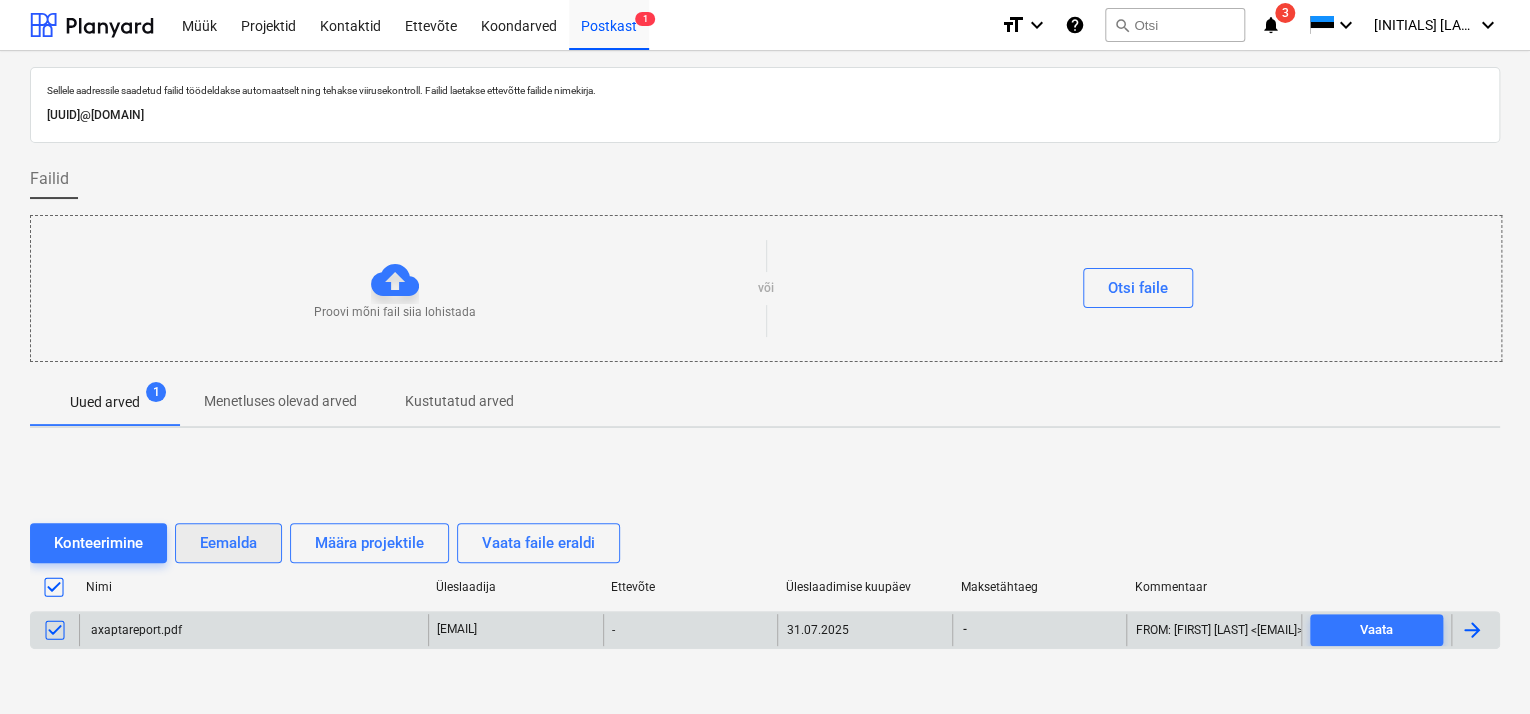 click on "Eemalda" at bounding box center (228, 543) 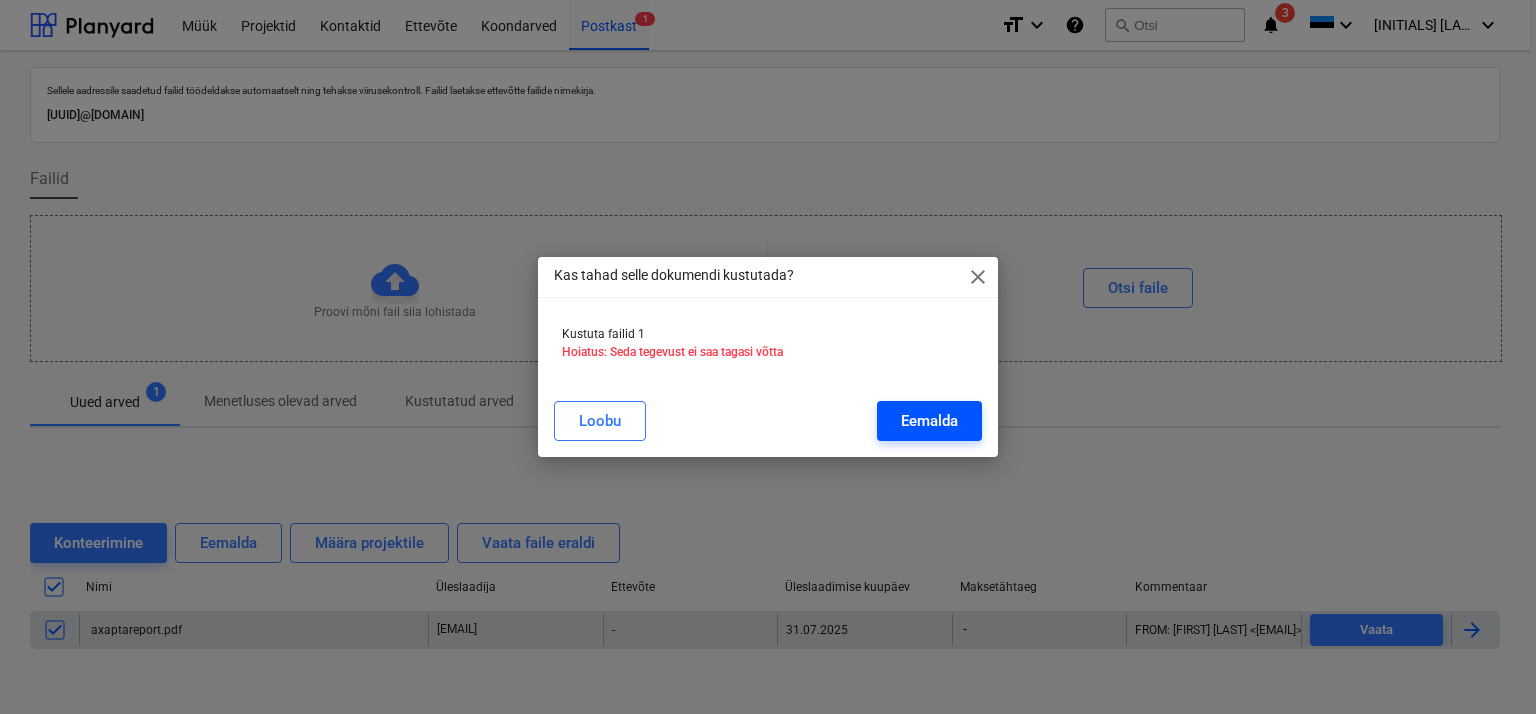 click on "Eemalda" at bounding box center [929, 421] 